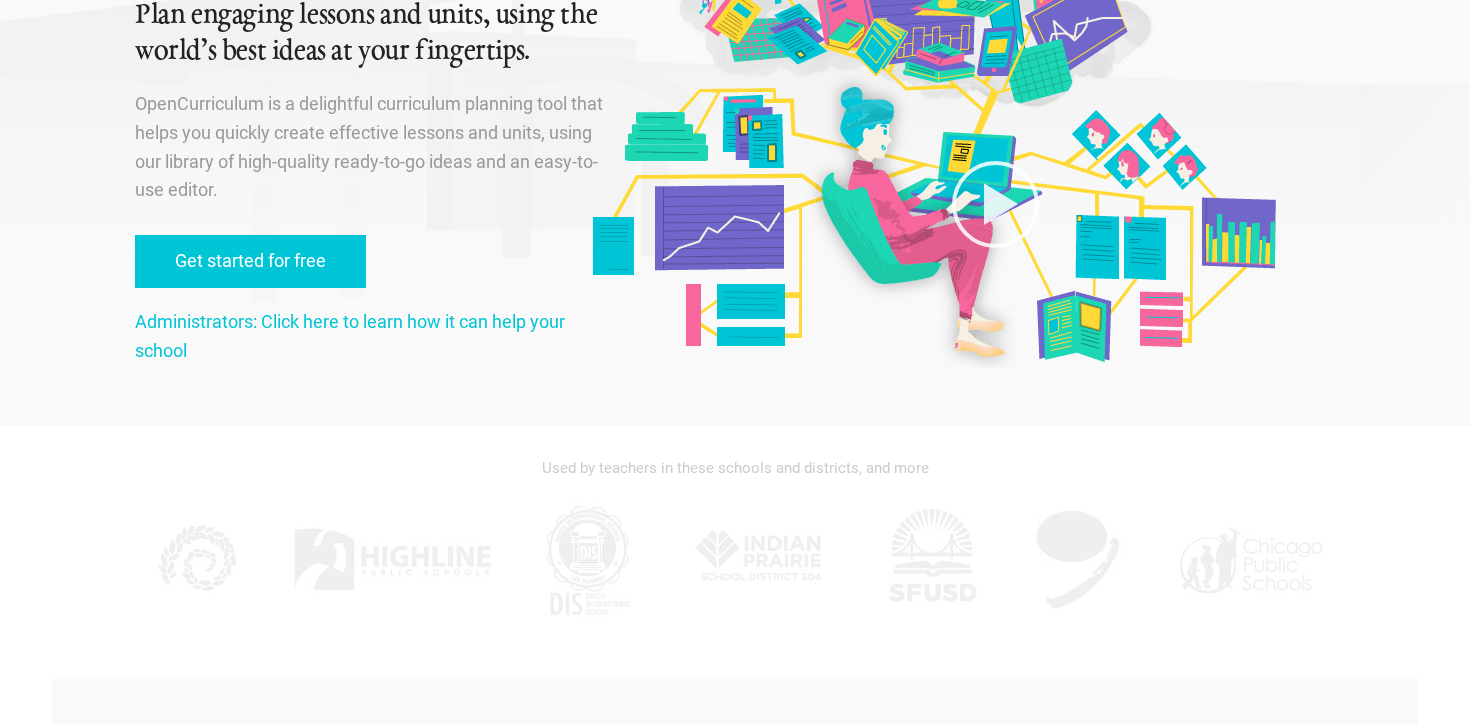scroll, scrollTop: 0, scrollLeft: 0, axis: both 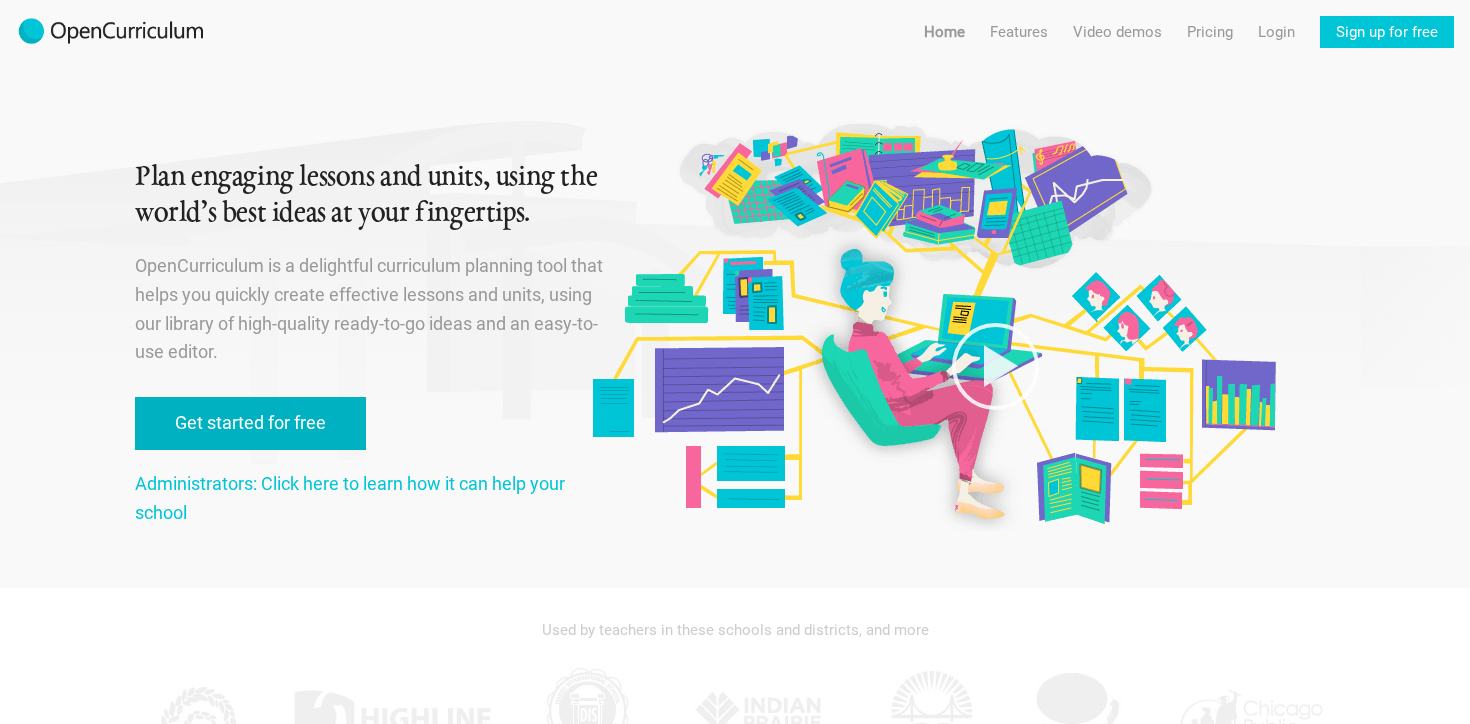 click on "Get started for free" at bounding box center (250, 423) 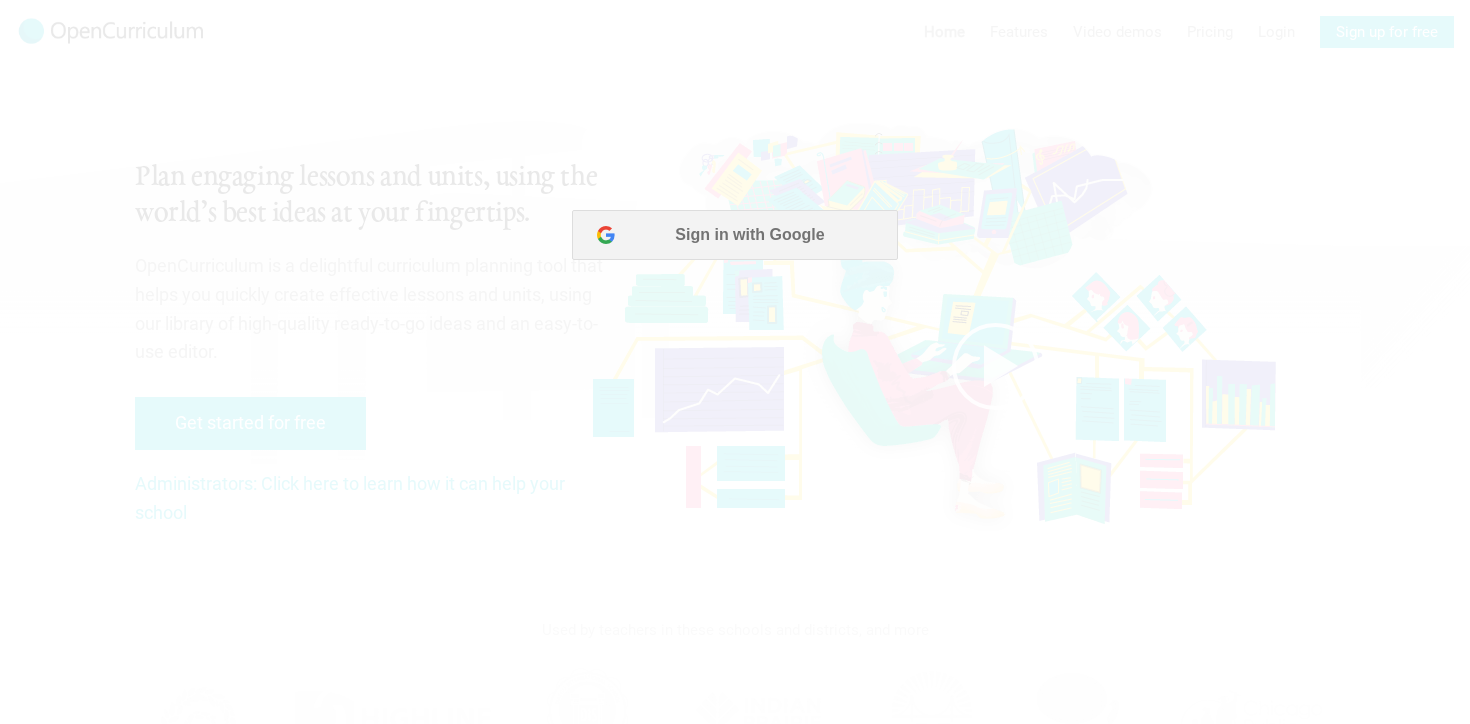 scroll, scrollTop: 0, scrollLeft: 0, axis: both 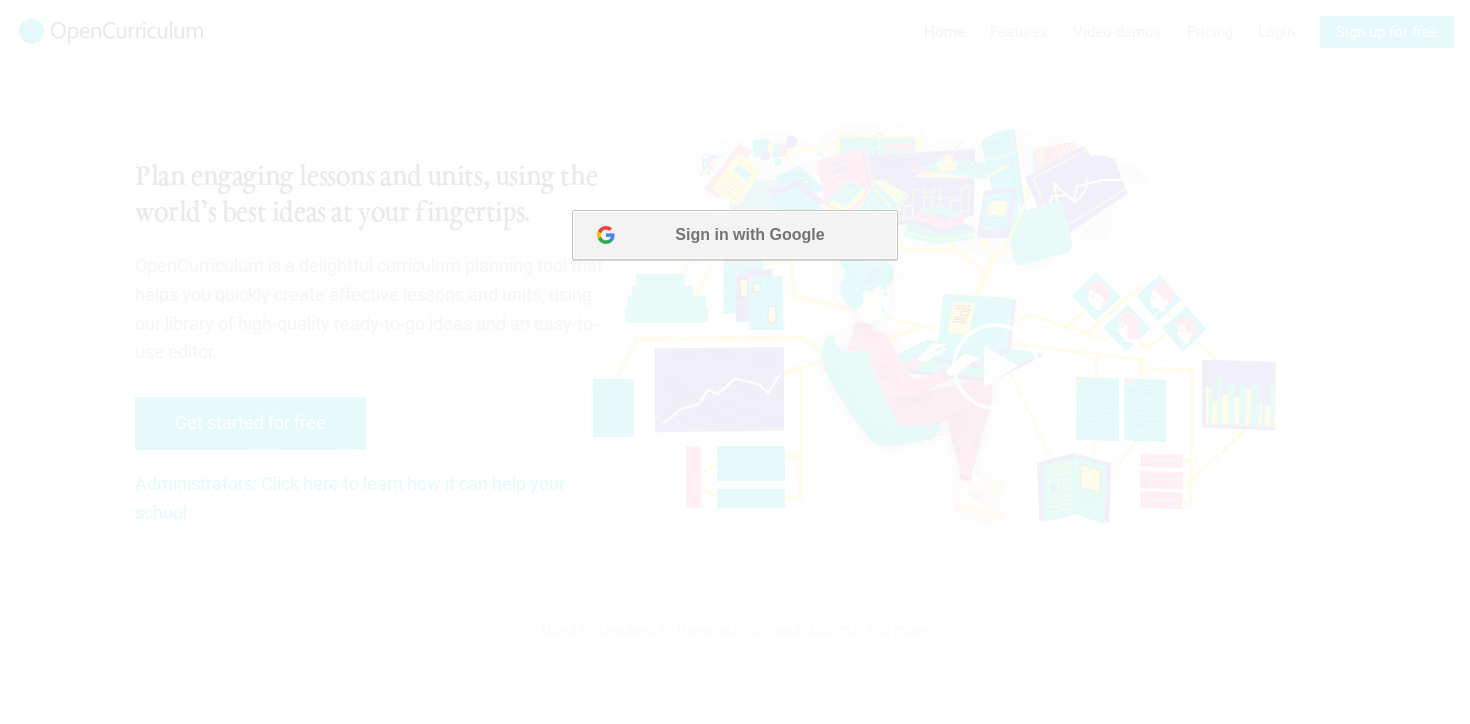 click on "Sign in with Google" at bounding box center [734, 235] 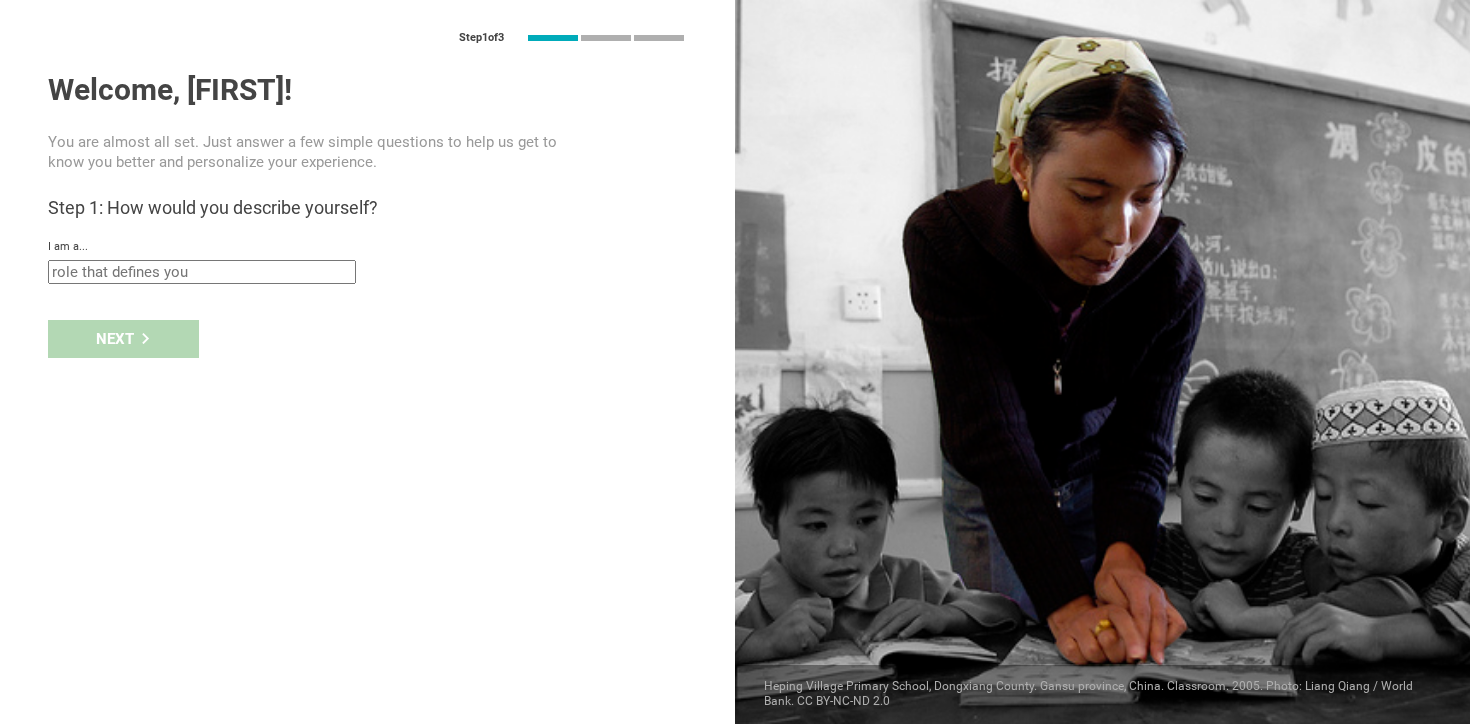 click at bounding box center [202, 272] 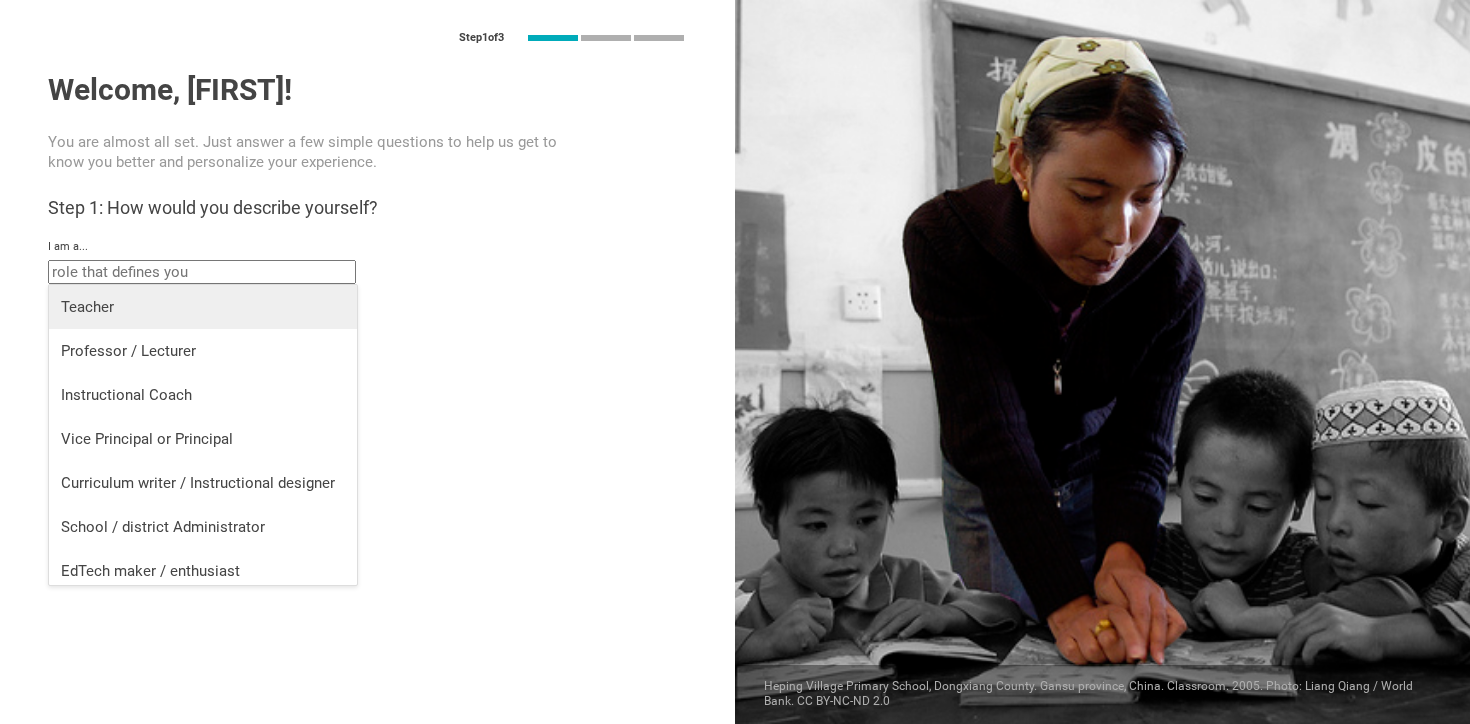 click on "Teacher" at bounding box center (203, 307) 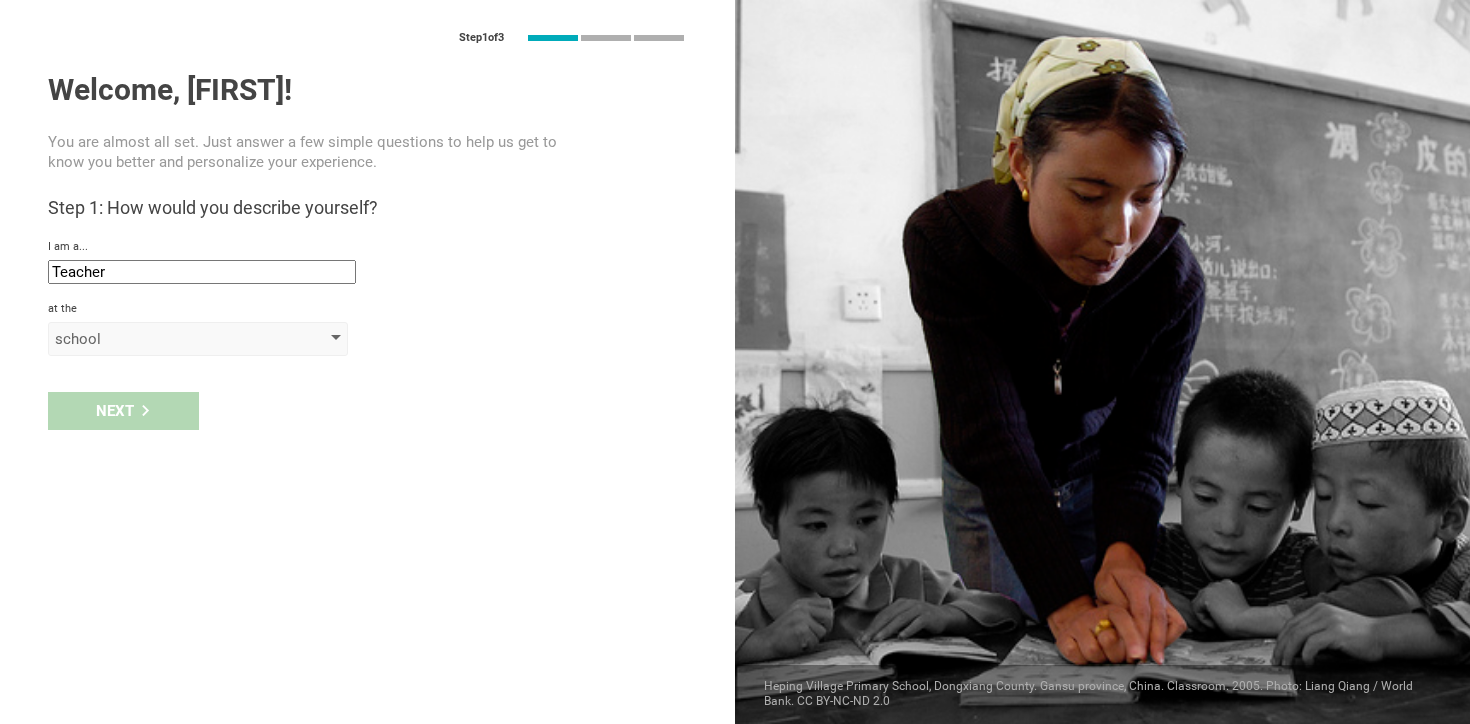 click on "school" at bounding box center [169, 339] 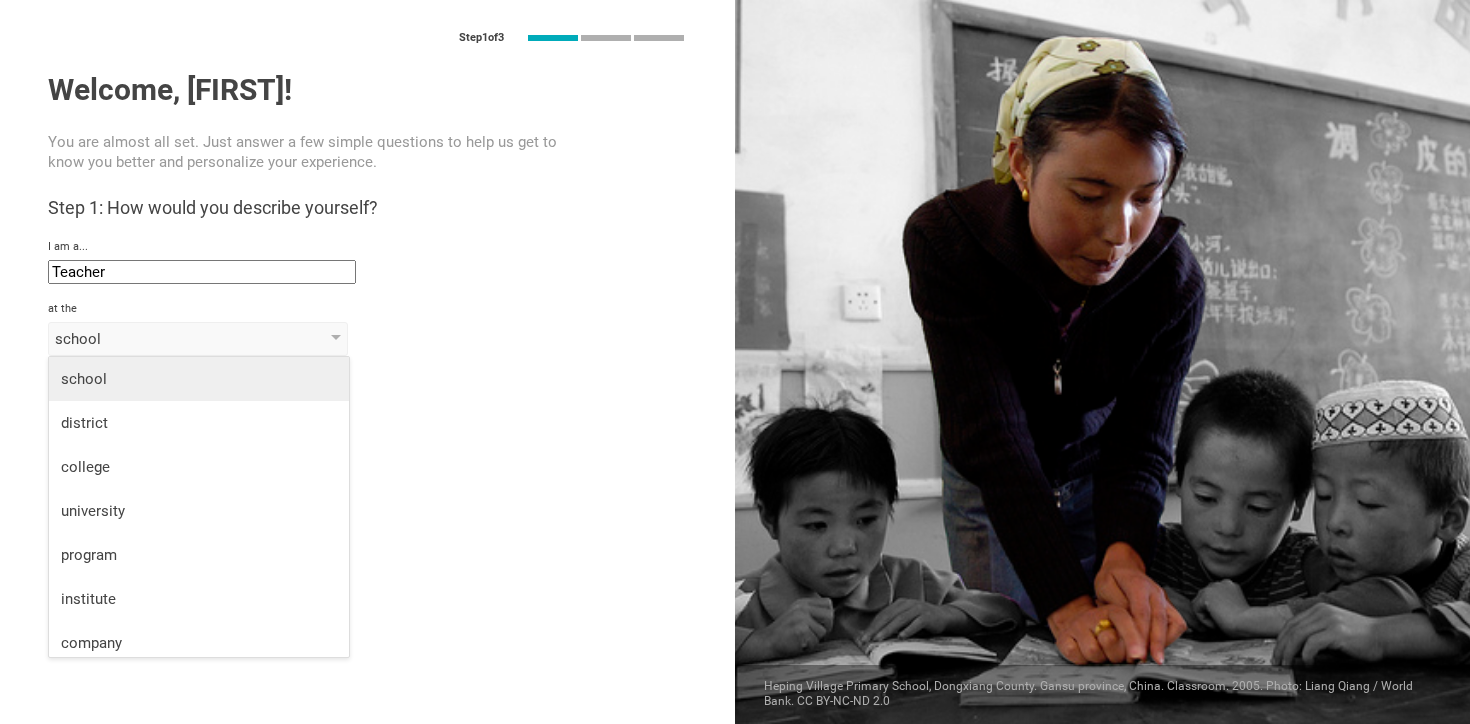 click on "school" at bounding box center (199, 379) 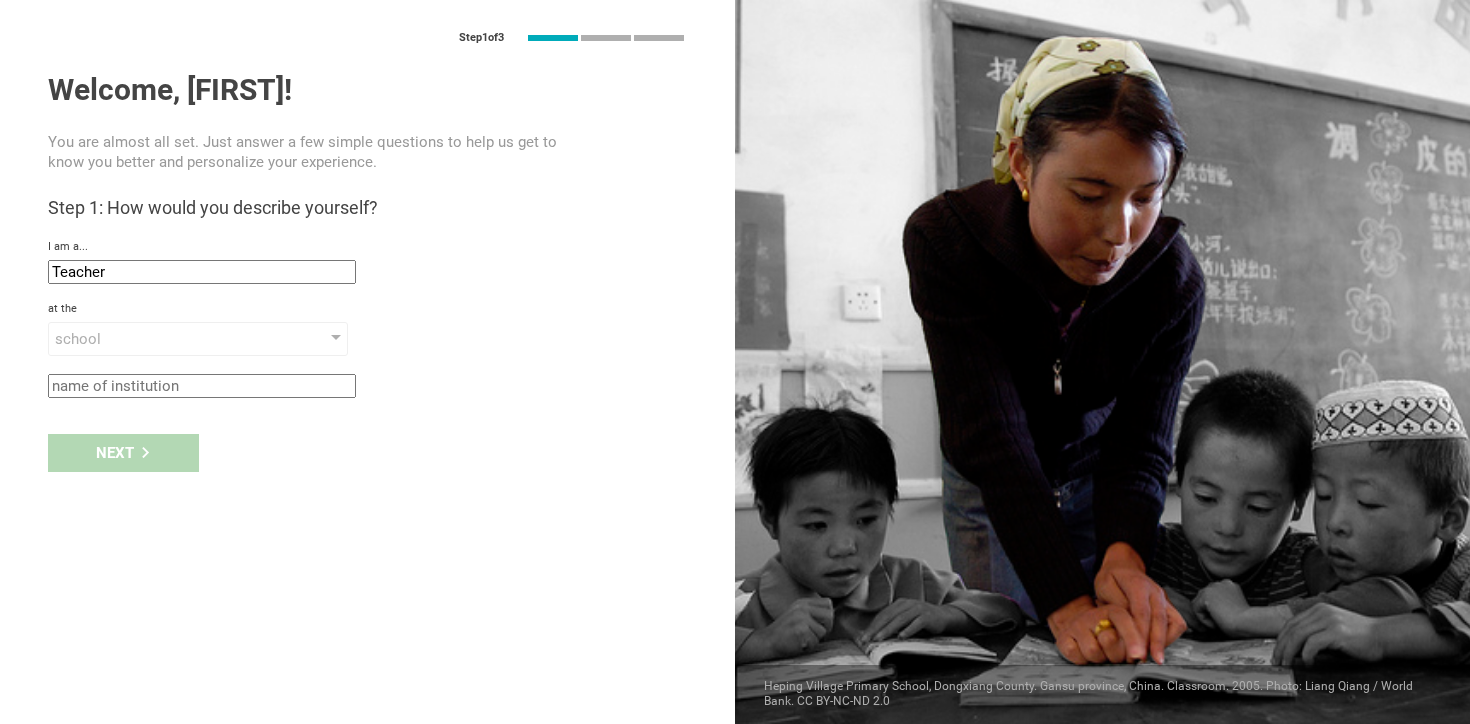 click 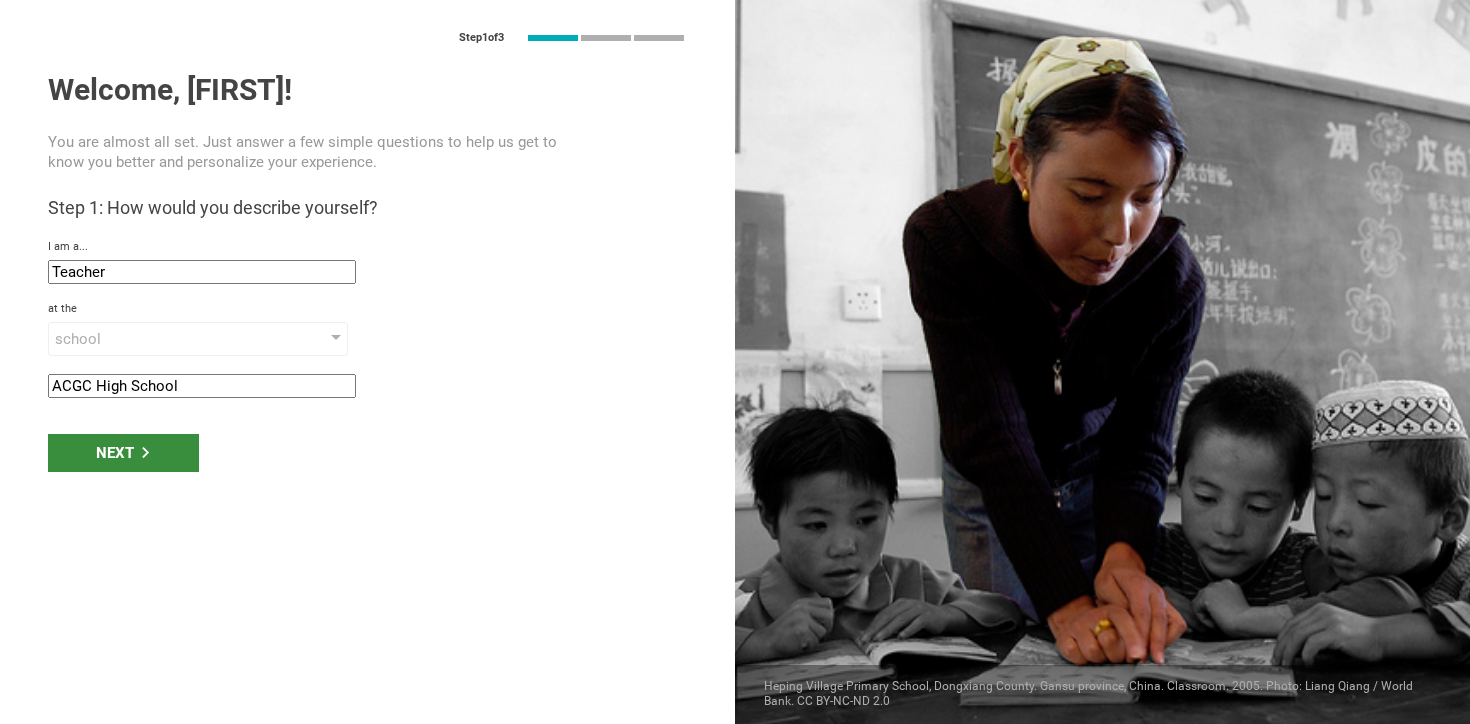type on "ACGC High School" 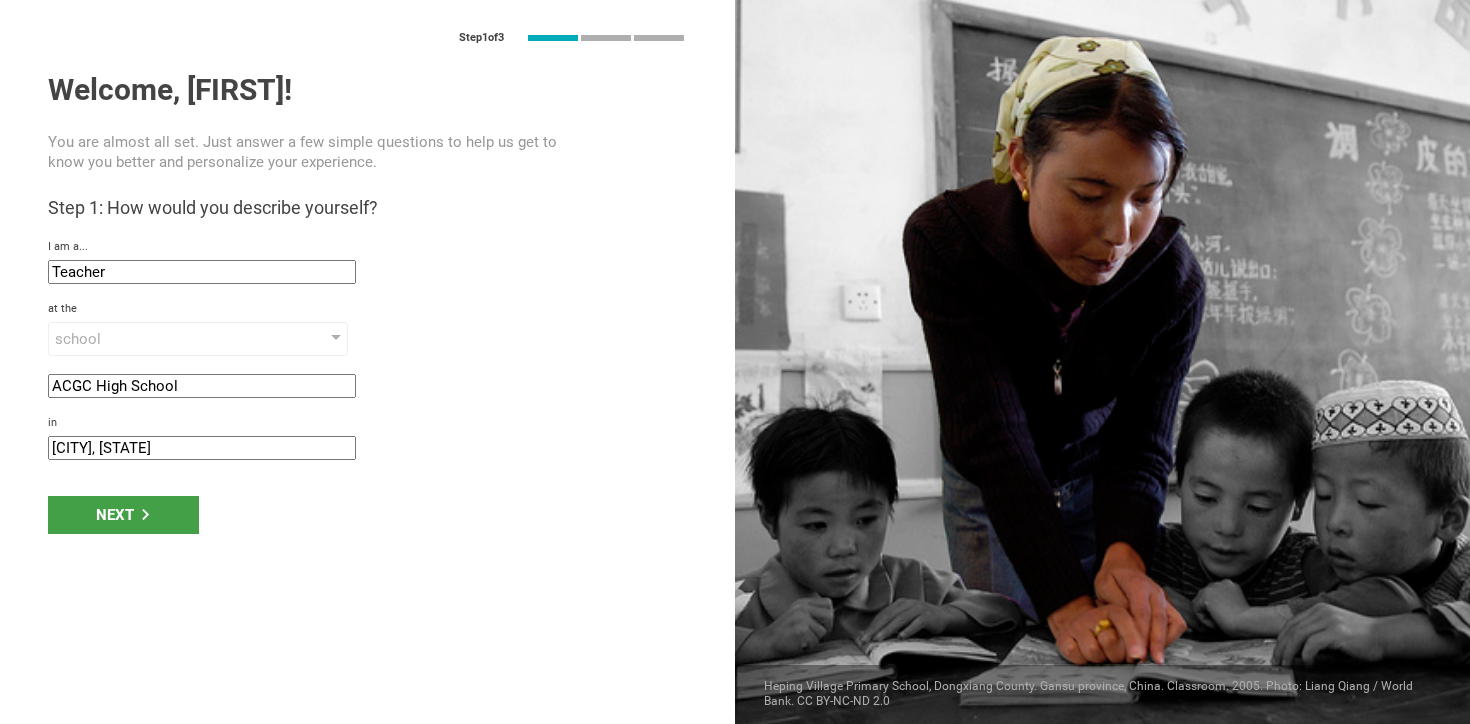 click on "[CITY], [STATE]" 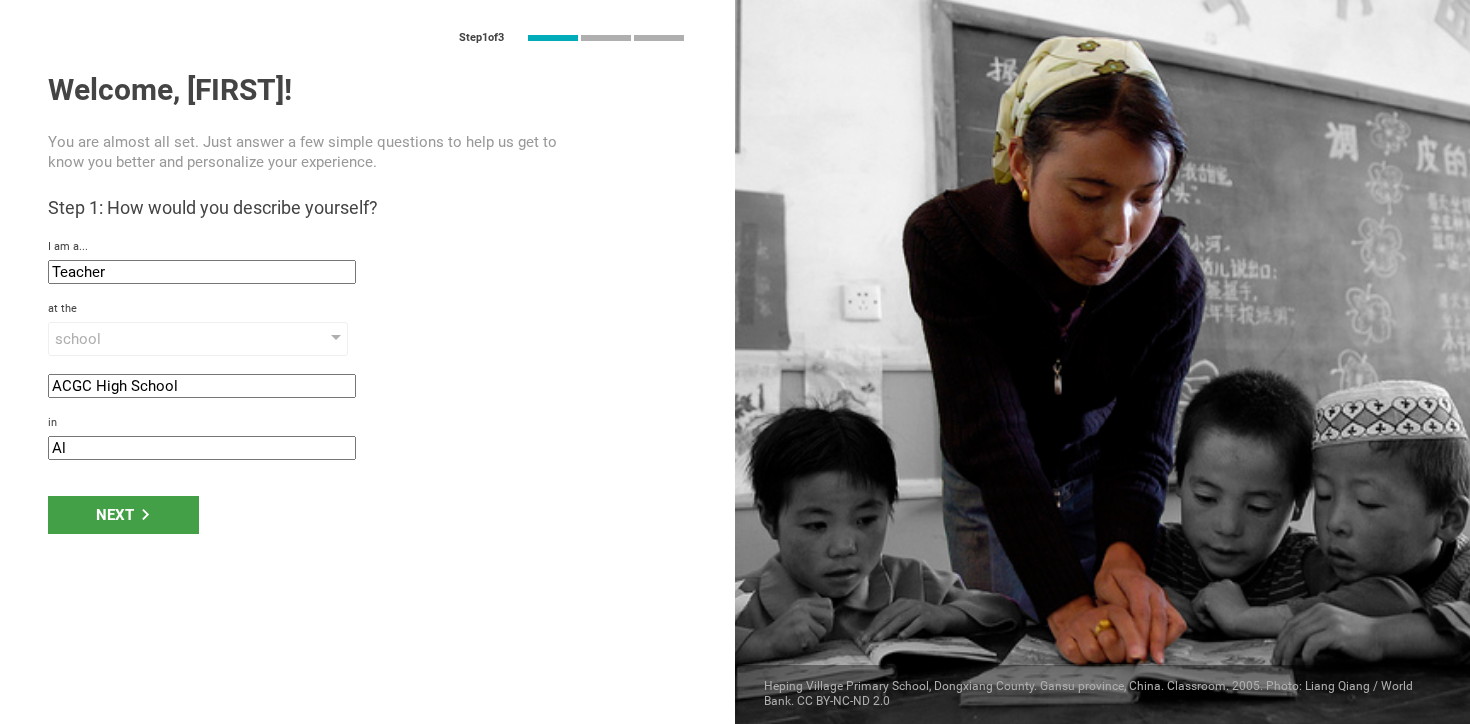type on "A" 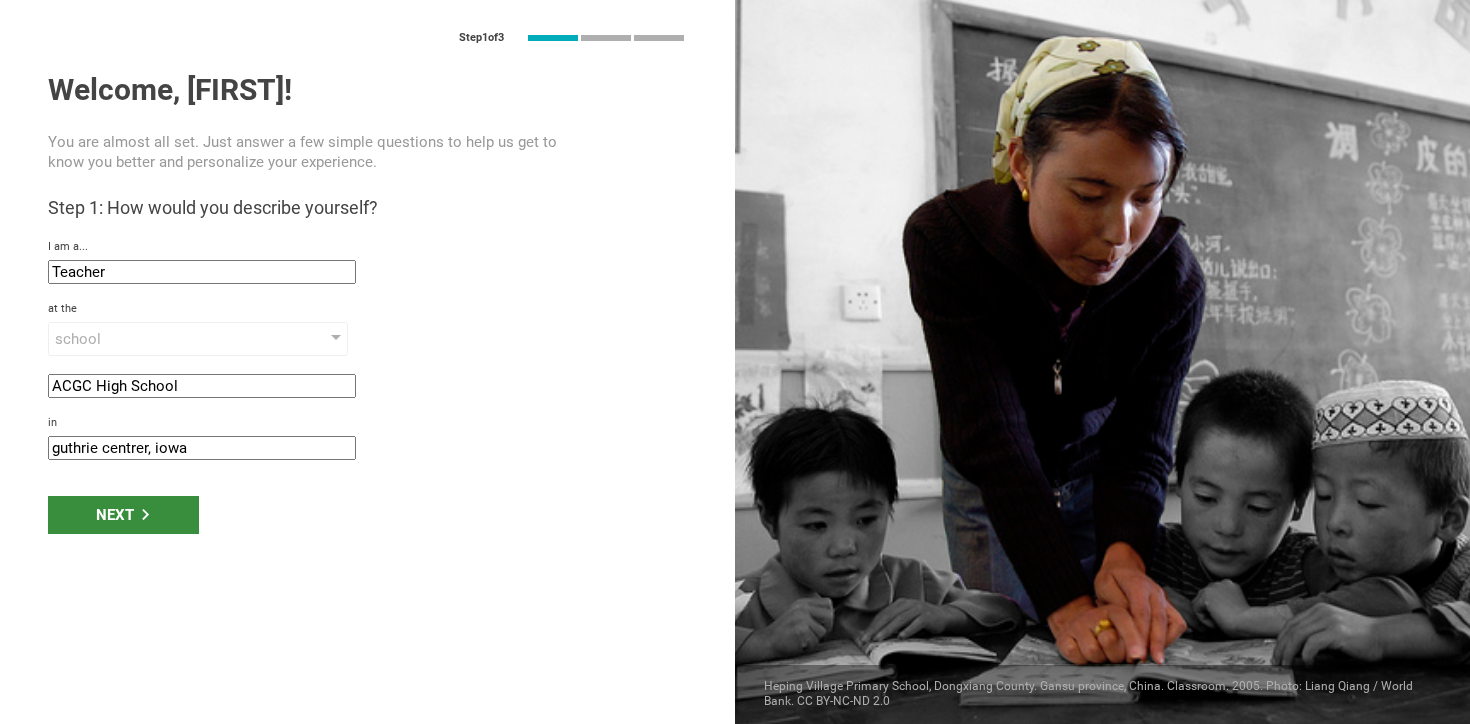 type on "guthrie centrer, iowa" 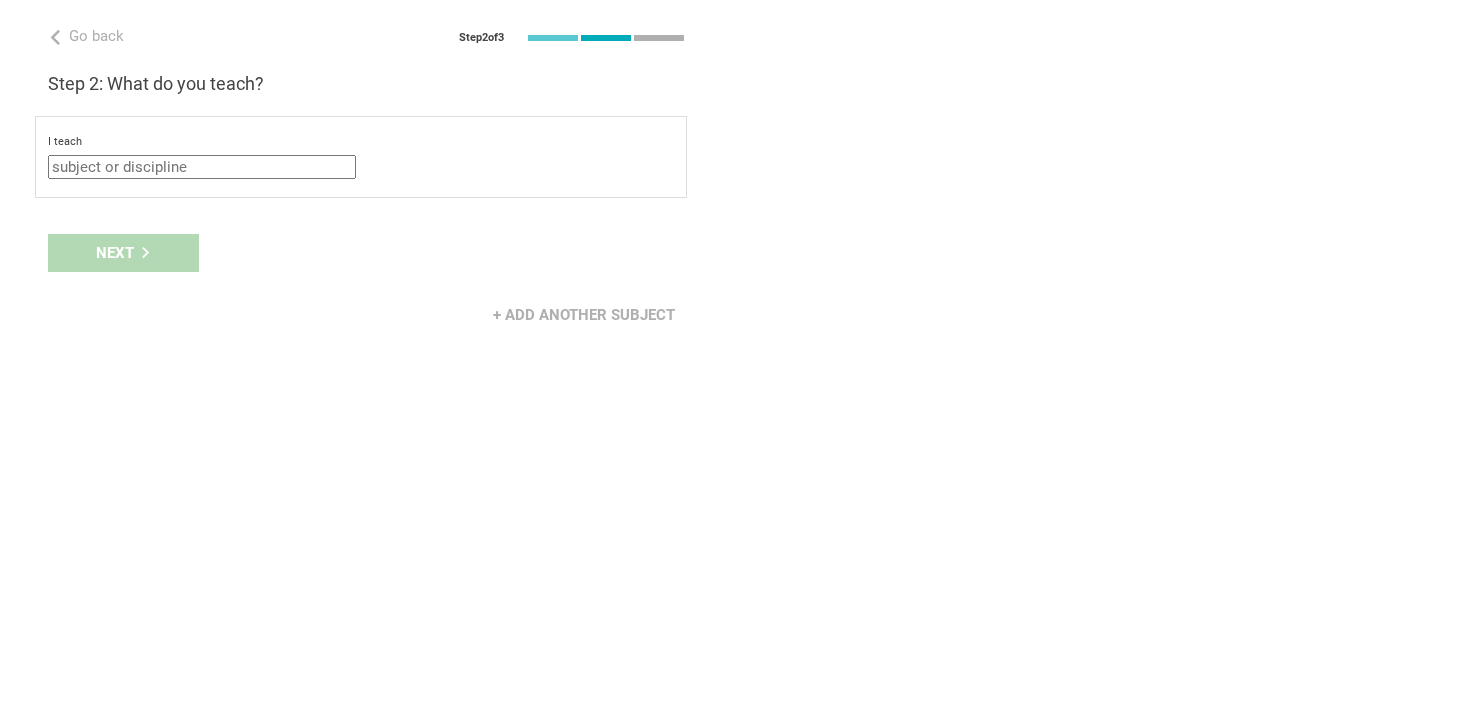 click at bounding box center (202, 167) 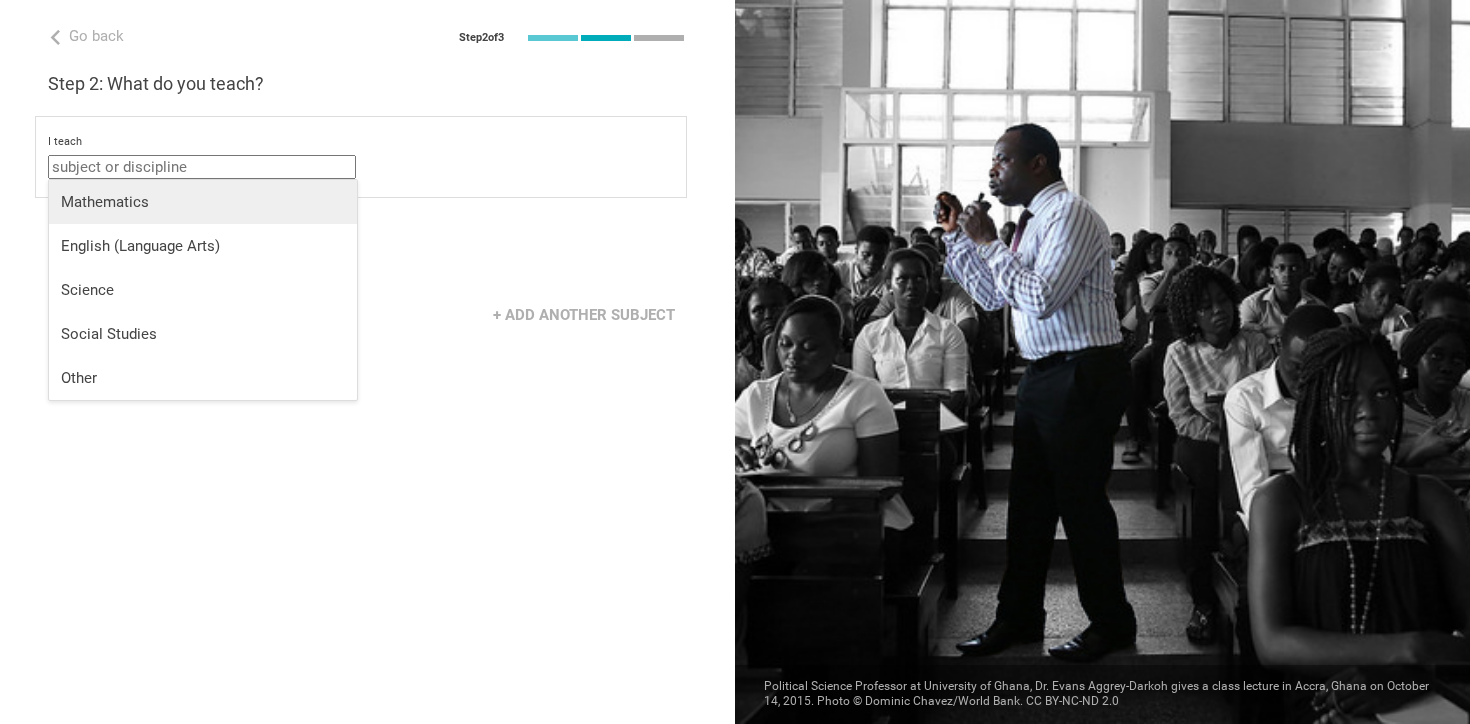 click on "Mathematics" at bounding box center [203, 202] 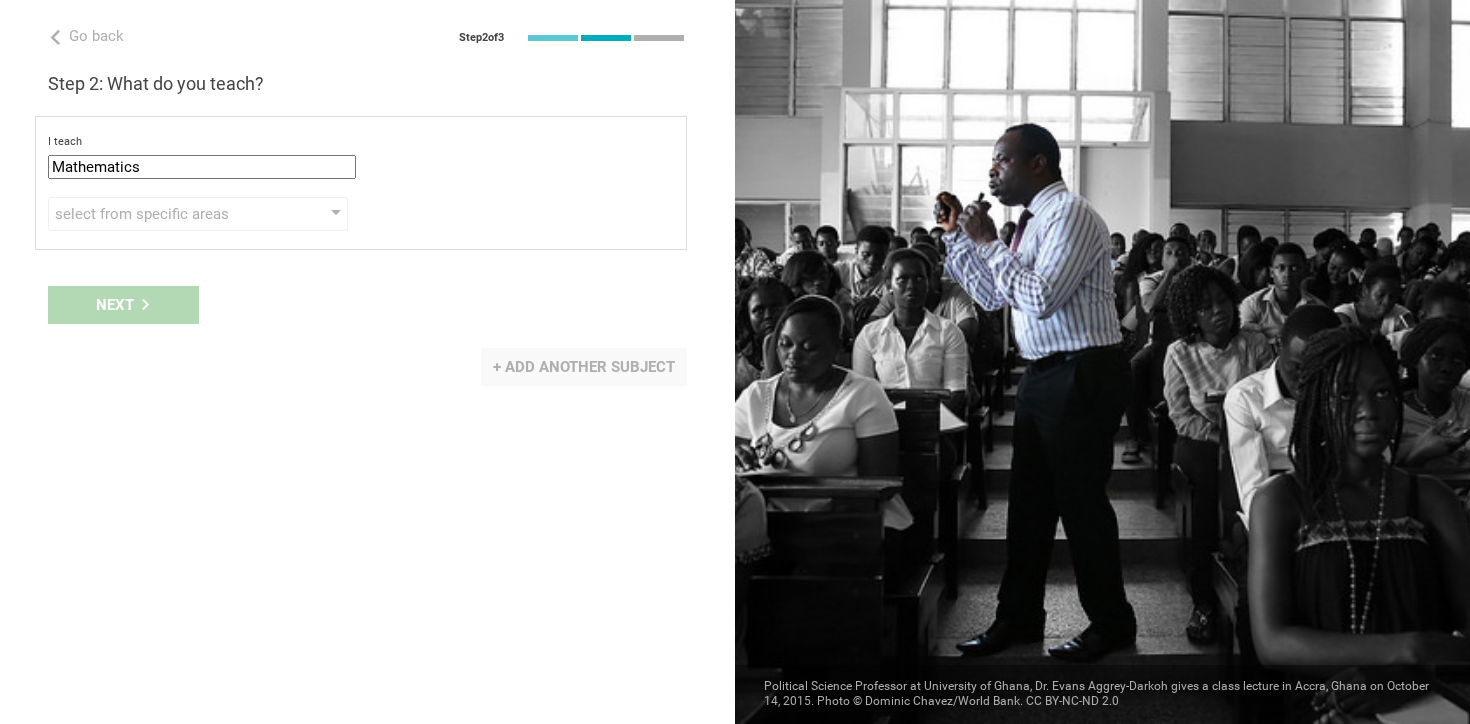 click on "+ Add another subject" at bounding box center [584, 367] 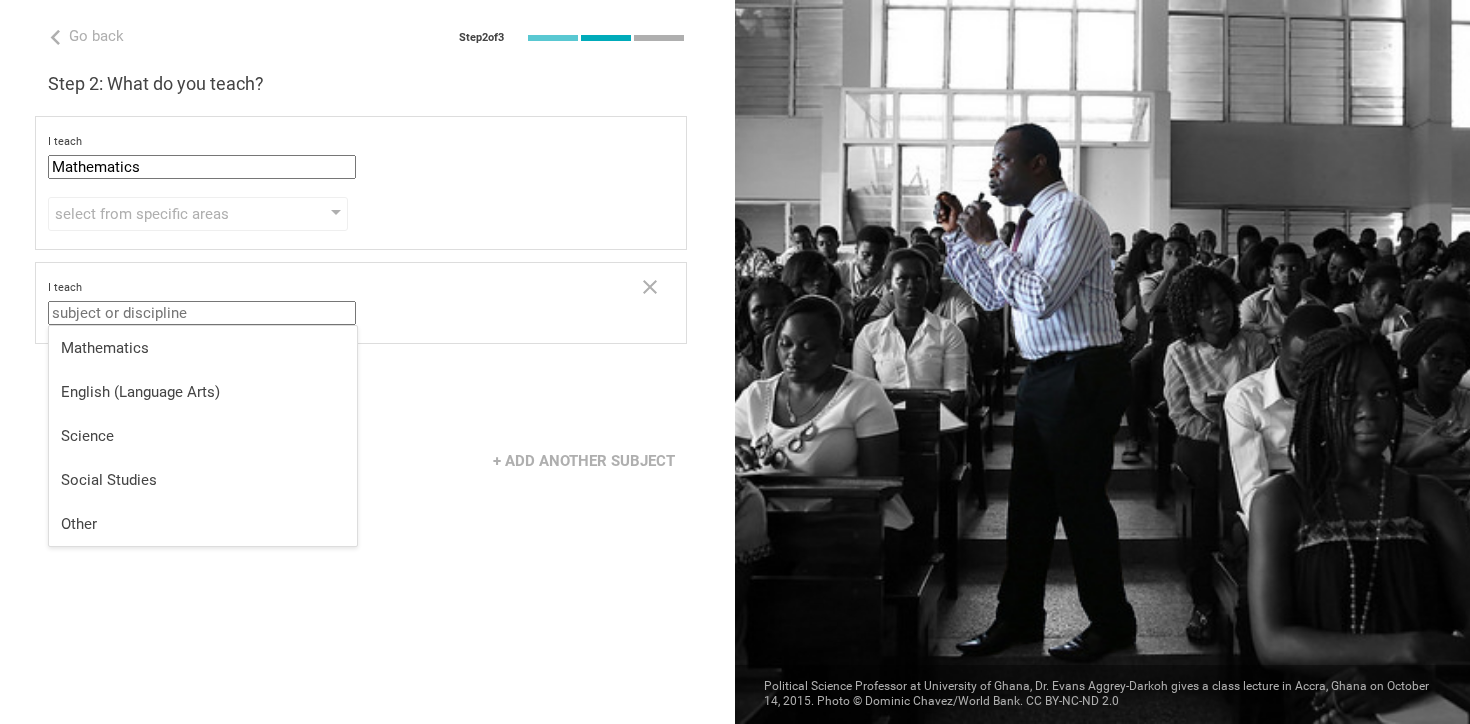 click at bounding box center (202, 313) 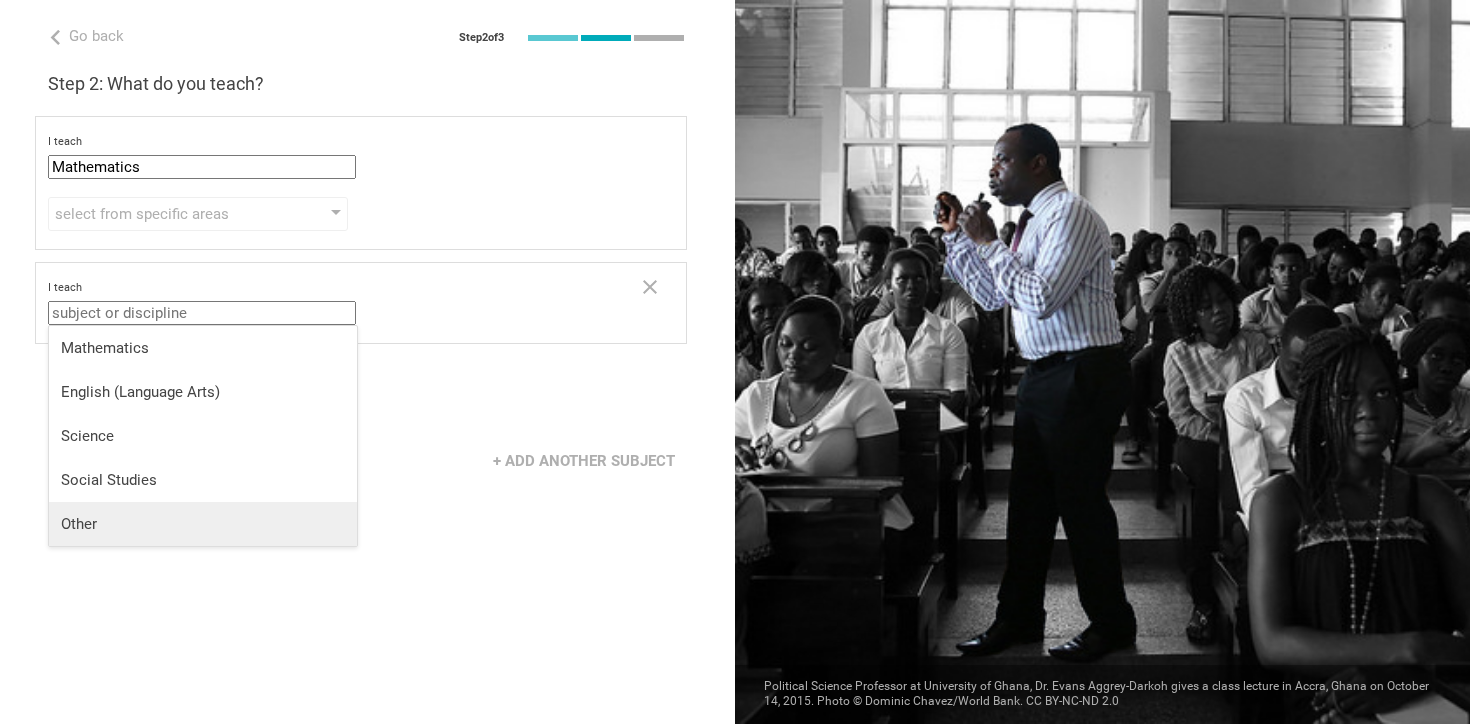 click on "Other" at bounding box center [203, 524] 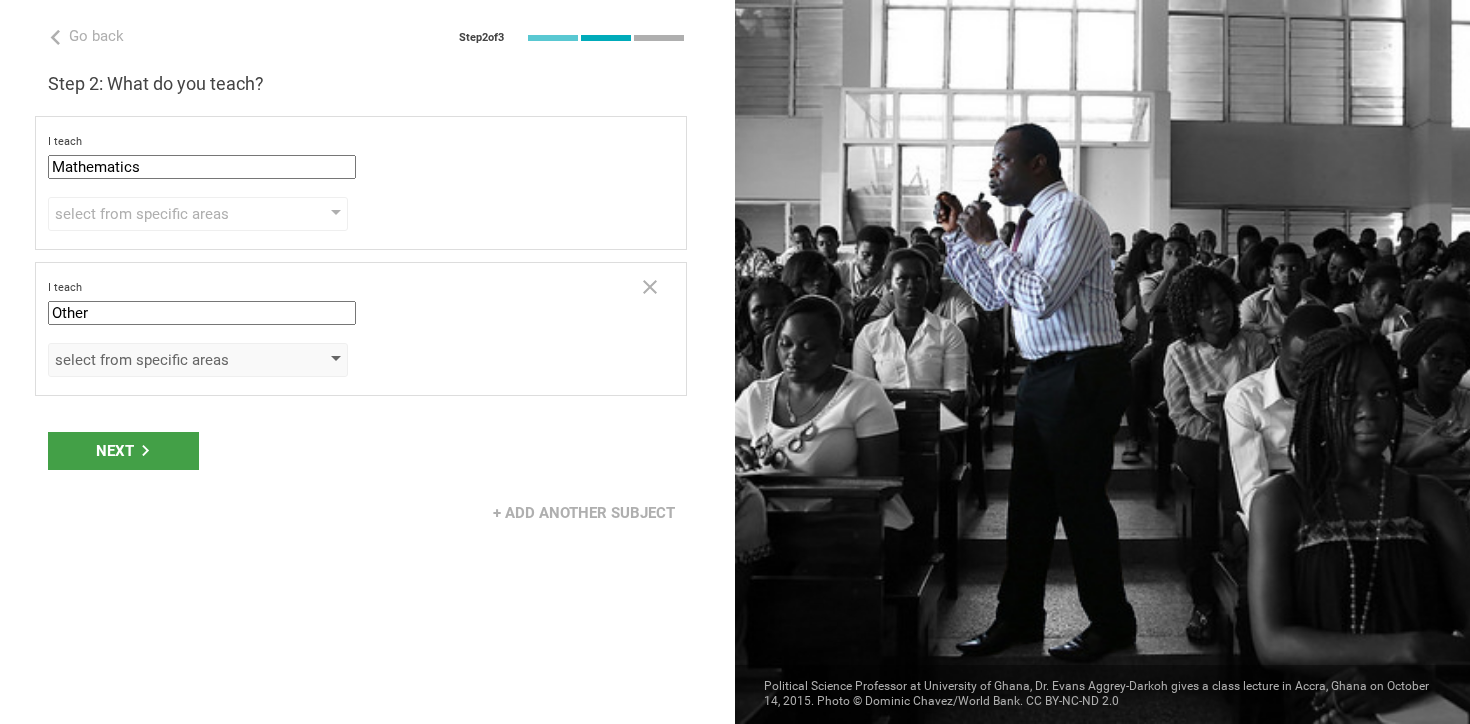 click on "select from specific areas" at bounding box center [198, 360] 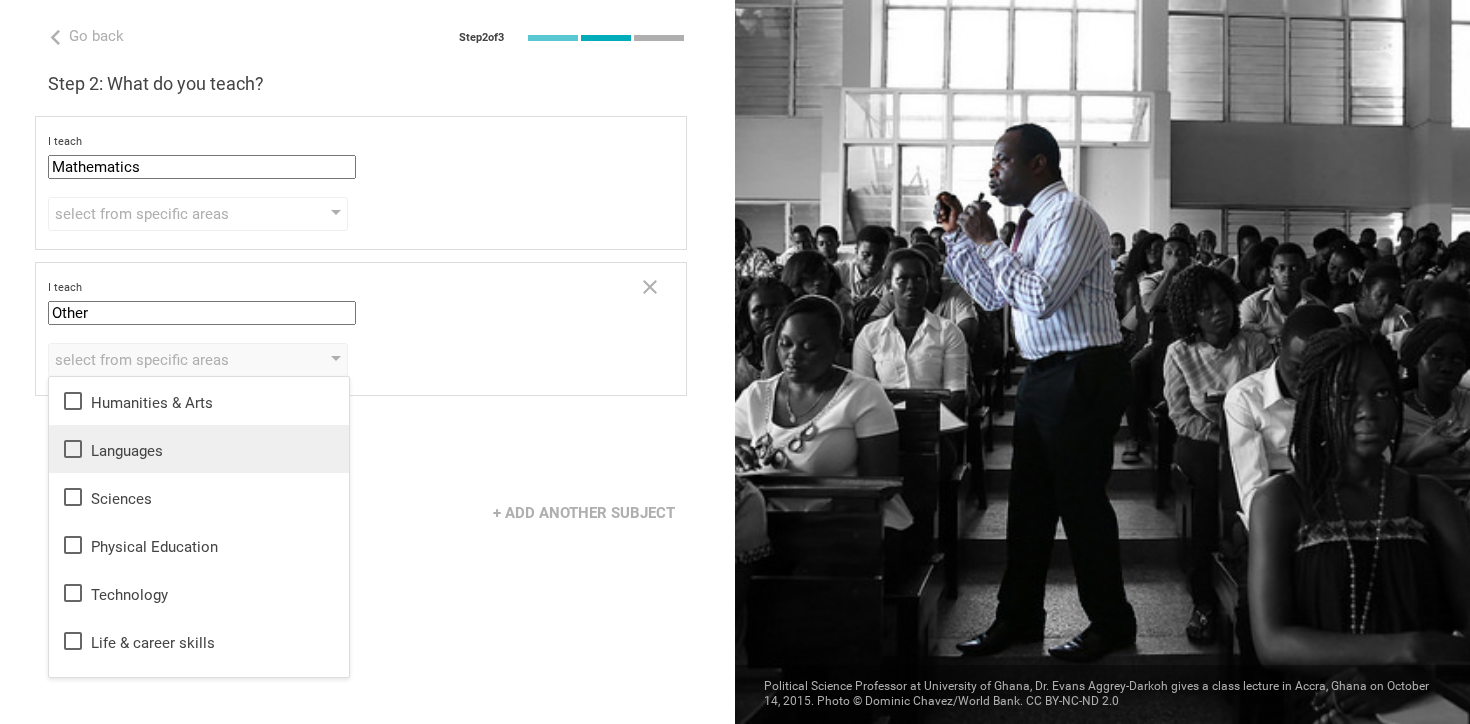 scroll, scrollTop: 36, scrollLeft: 0, axis: vertical 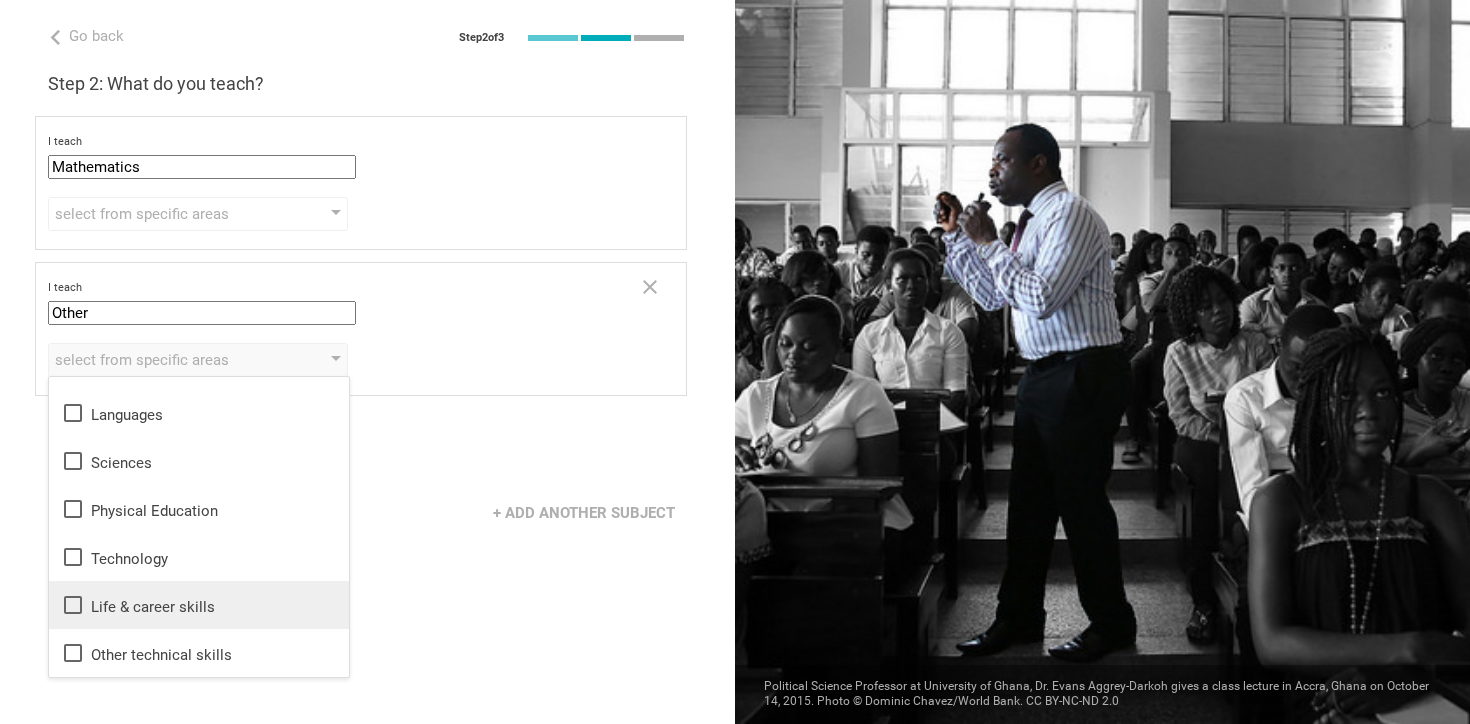 click 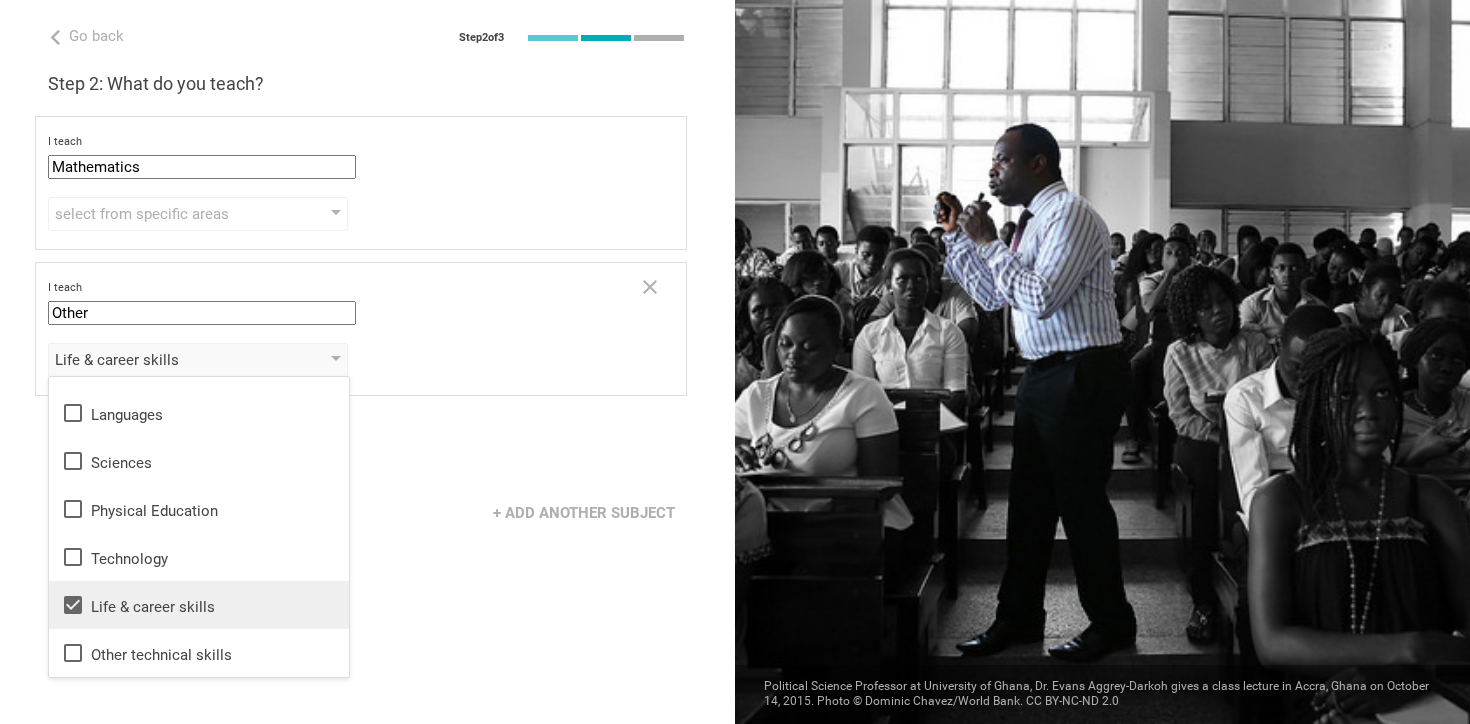 click on "Go back Step  2  of  3 Welcome, [FIRST]! You are almost all set. Just answer a few simple questions to help us get to know you better and personalize your experience. Step 1: How would you describe yourself? I am a... Teacher Teacher Professor / Lecturer Instructional Coach Vice Principal or Principal Curriculum writer / Instructional designer School / district Administrator EdTech maker / enthusiast at the school school district college university program institute company organization ACGC High School in guthrie centrer, iowa Step 2: What do you teach? I teach Mathematics Mathematics English (Language Arts) Science Social Studies Other select from specific areas Algebra Geometry Trigonometry Calculus Statistics to the students of Grade Grade Class Year Level Standard select from grades 1 2 3 4 5 6 7 8 9 10 11 12 13 When describing my students, I would say that select from all phrases that apply there are students of various level of skill there are a few that perform well, but the rest are low-achievers Other" at bounding box center [367, 362] 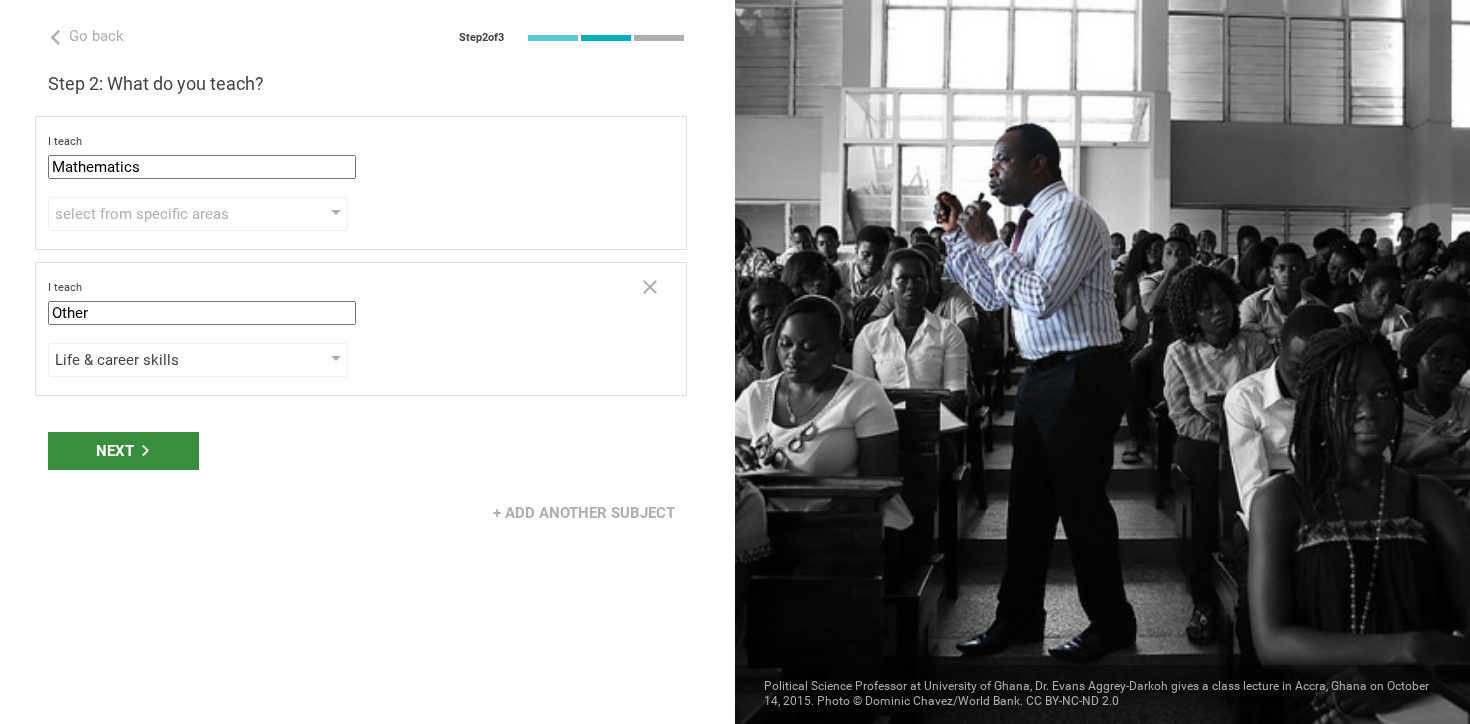 click on "Next" at bounding box center (123, 451) 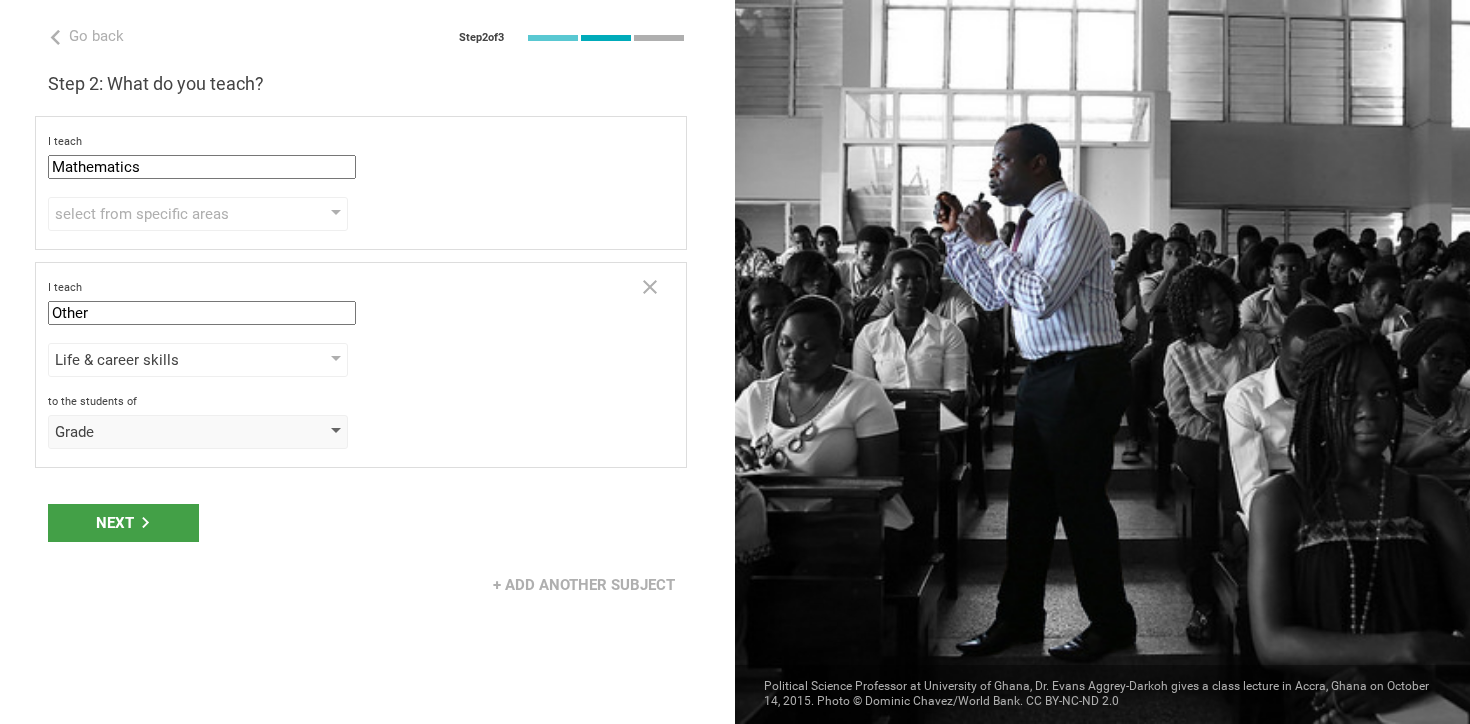 click on "Grade" at bounding box center (169, 432) 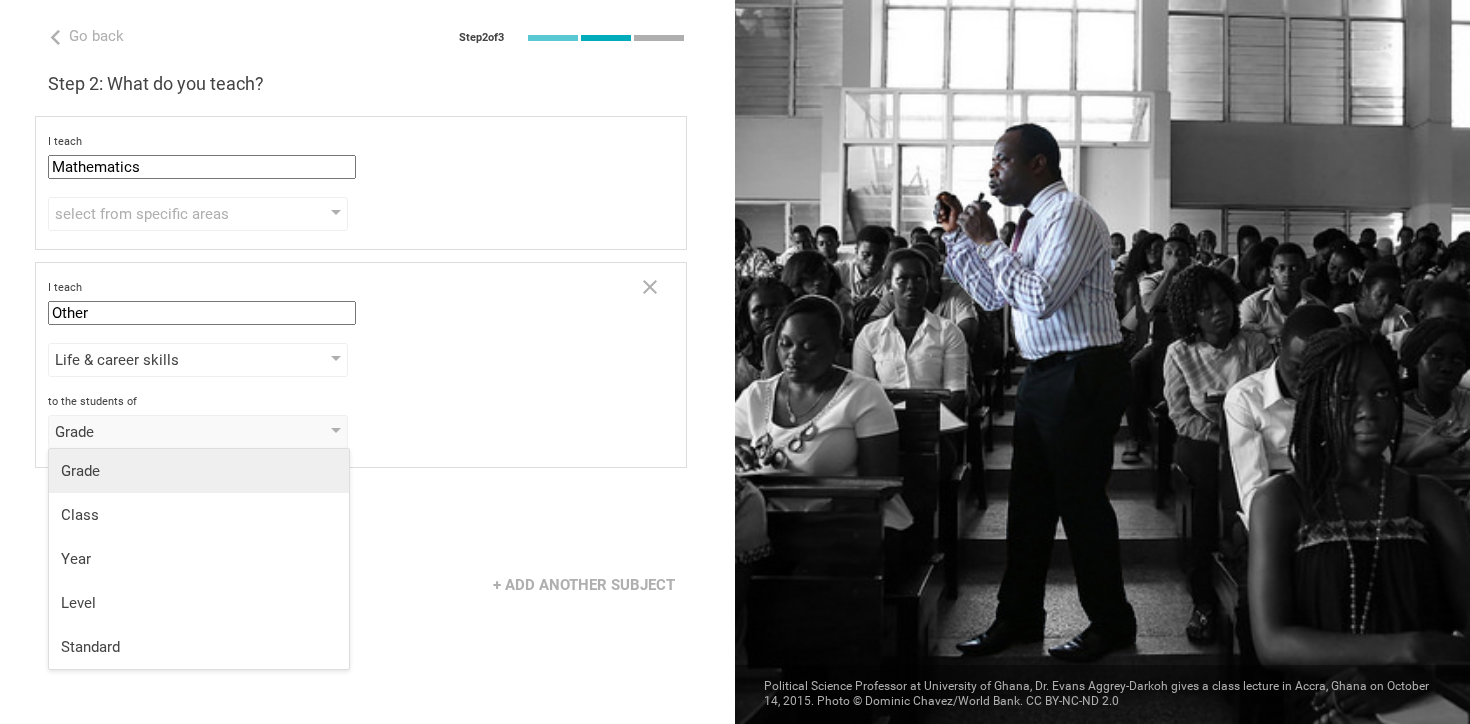 click on "Grade" at bounding box center [199, 471] 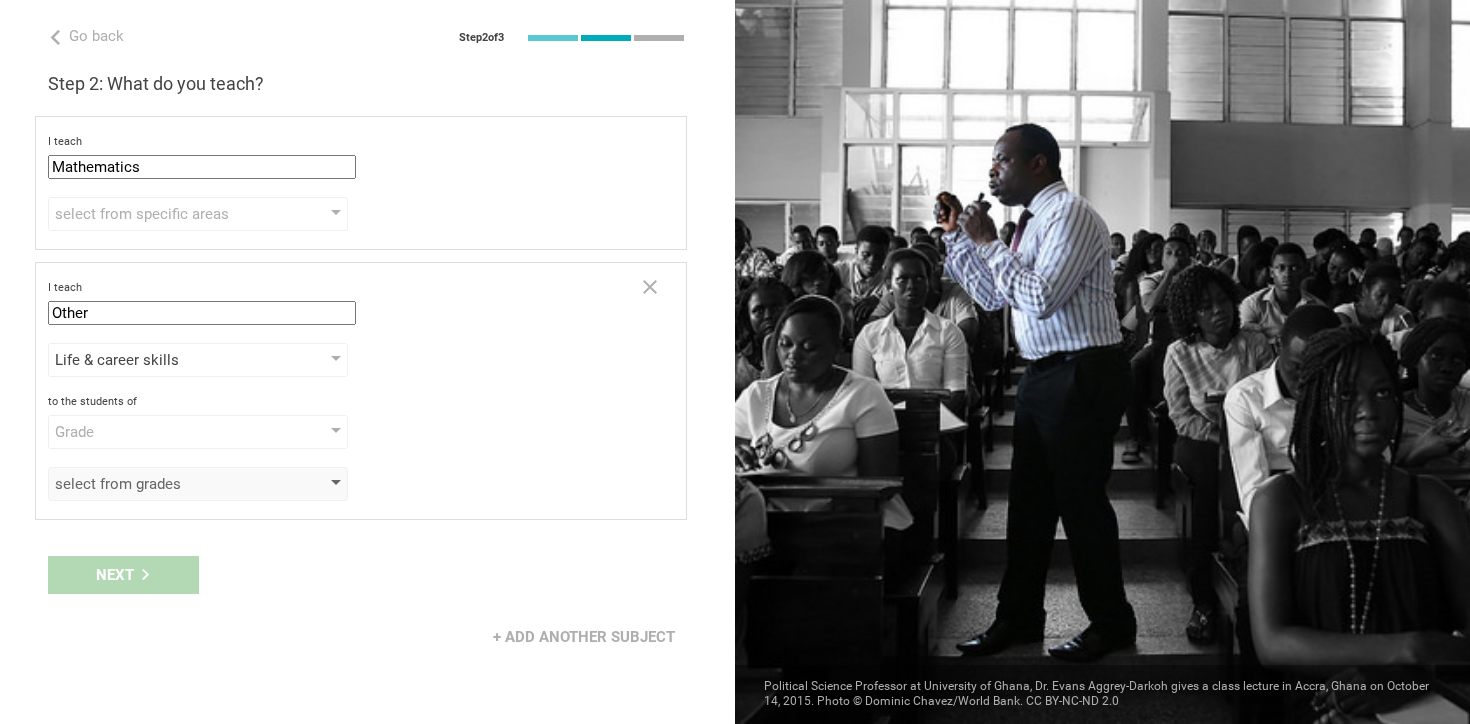 click on "select from grades" at bounding box center [169, 484] 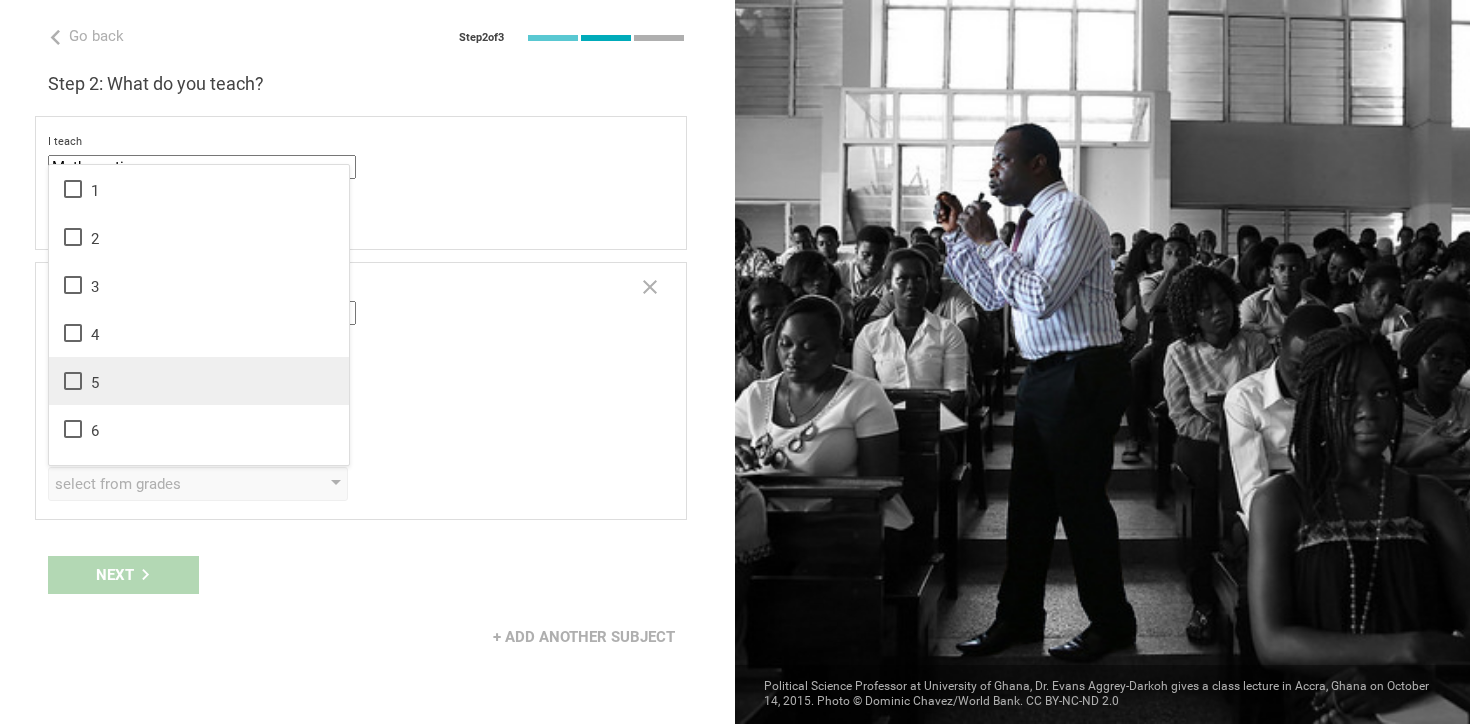 scroll, scrollTop: 324, scrollLeft: 0, axis: vertical 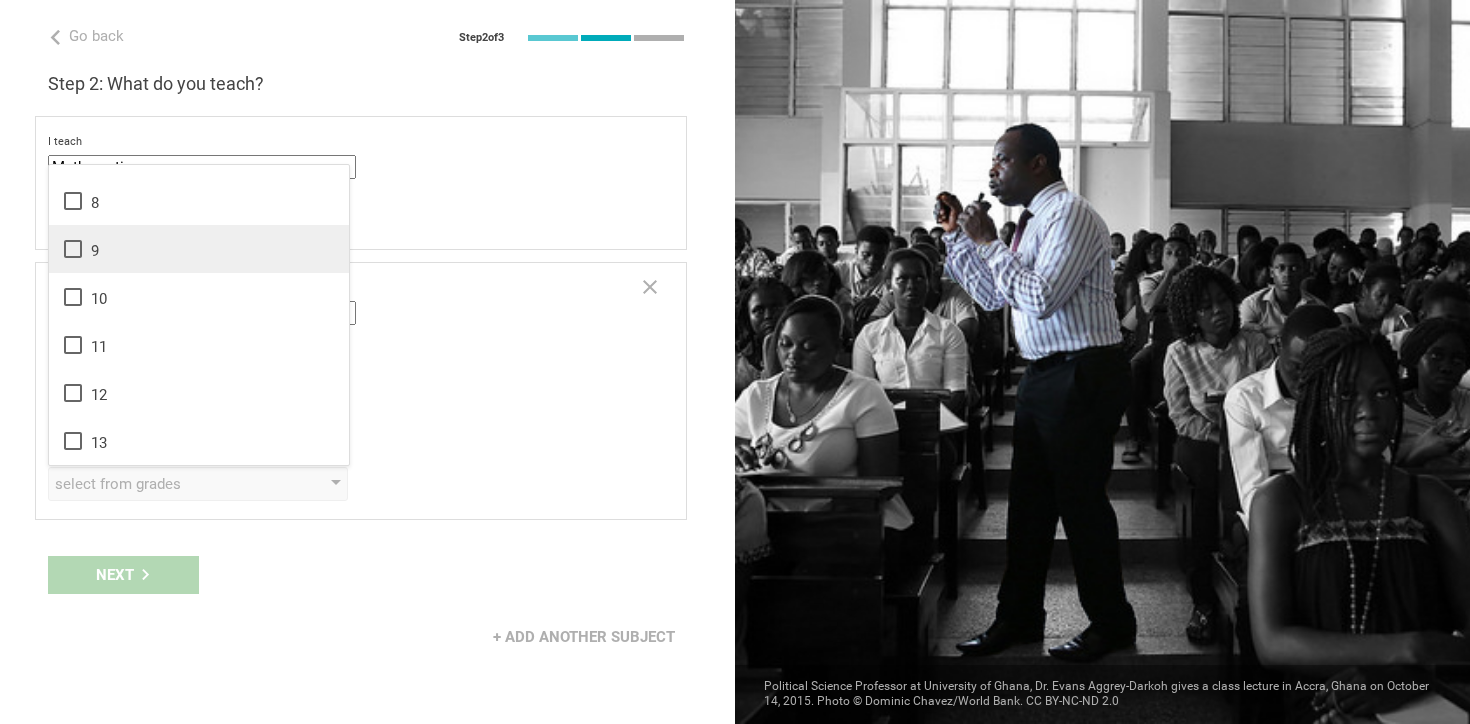 click on "9" at bounding box center (199, 249) 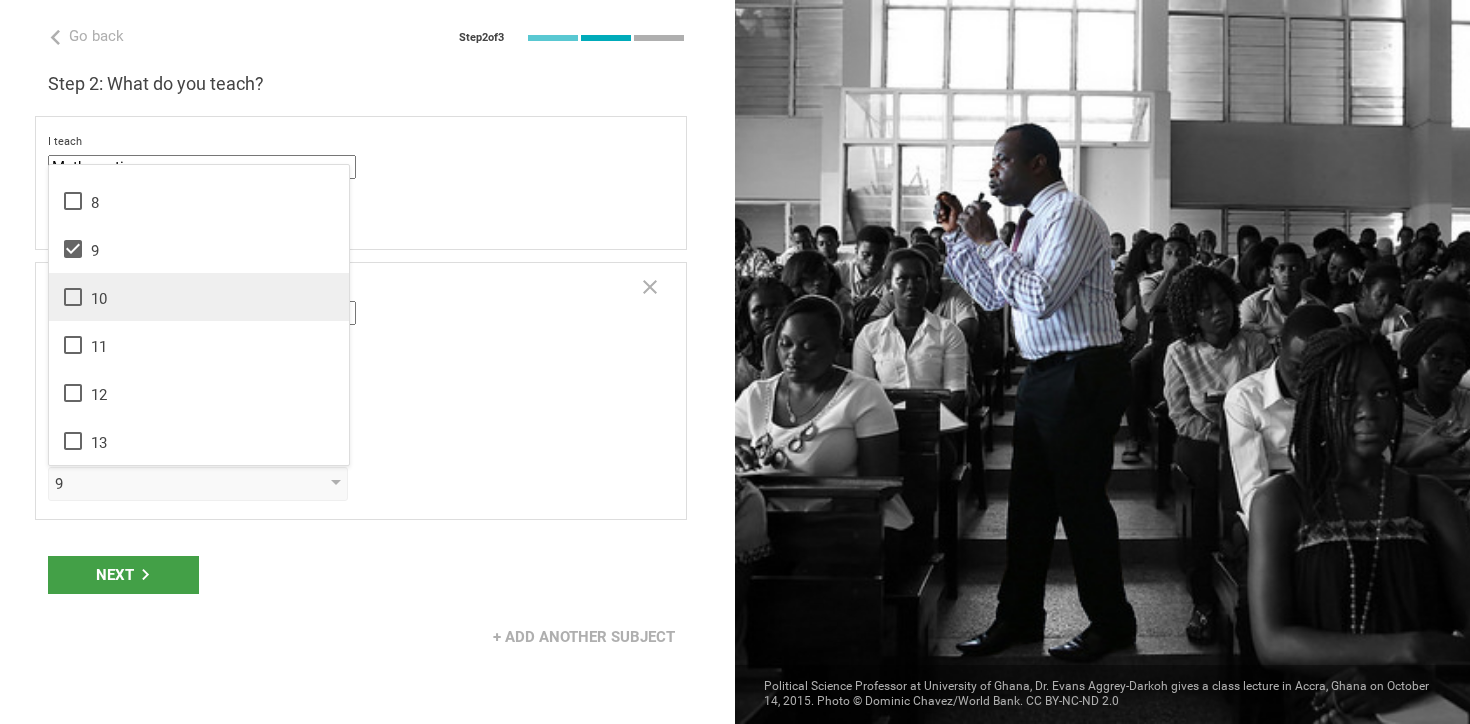 click 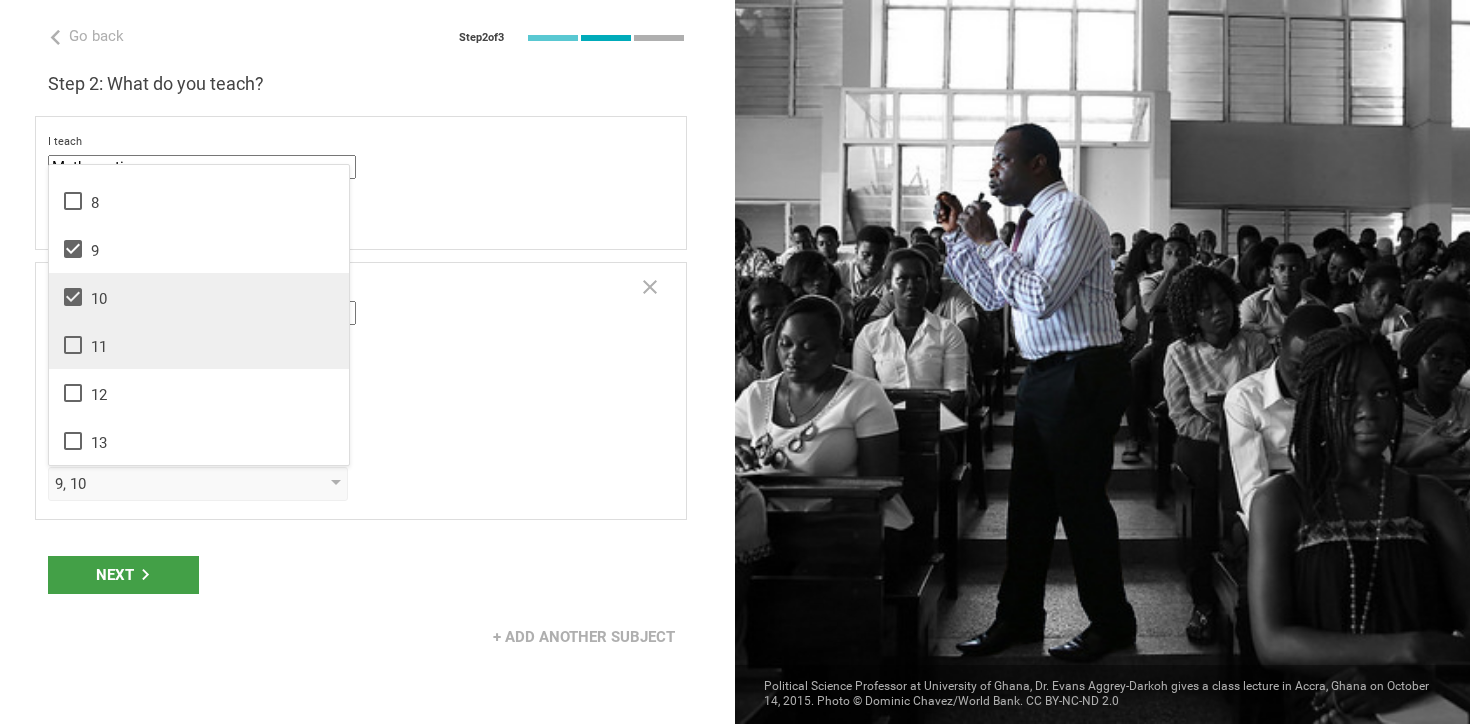 click 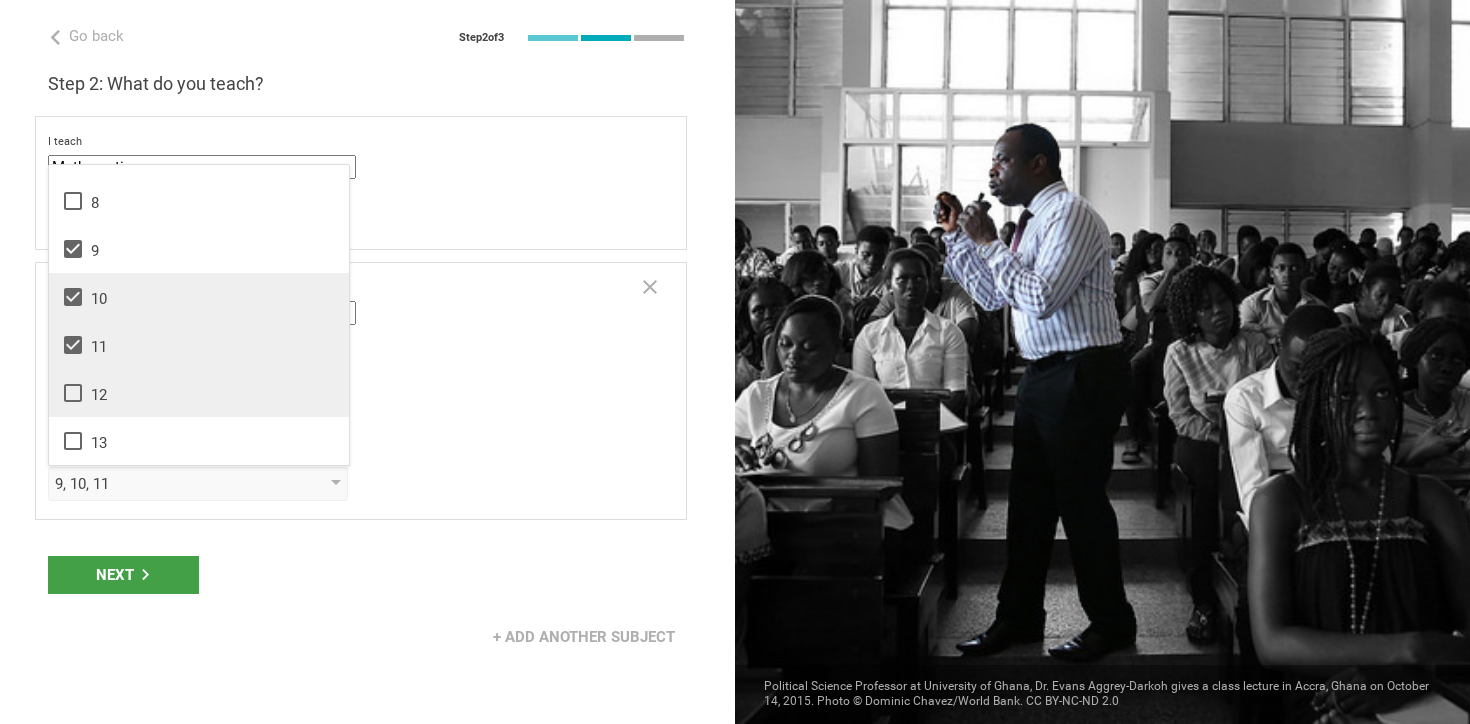 click 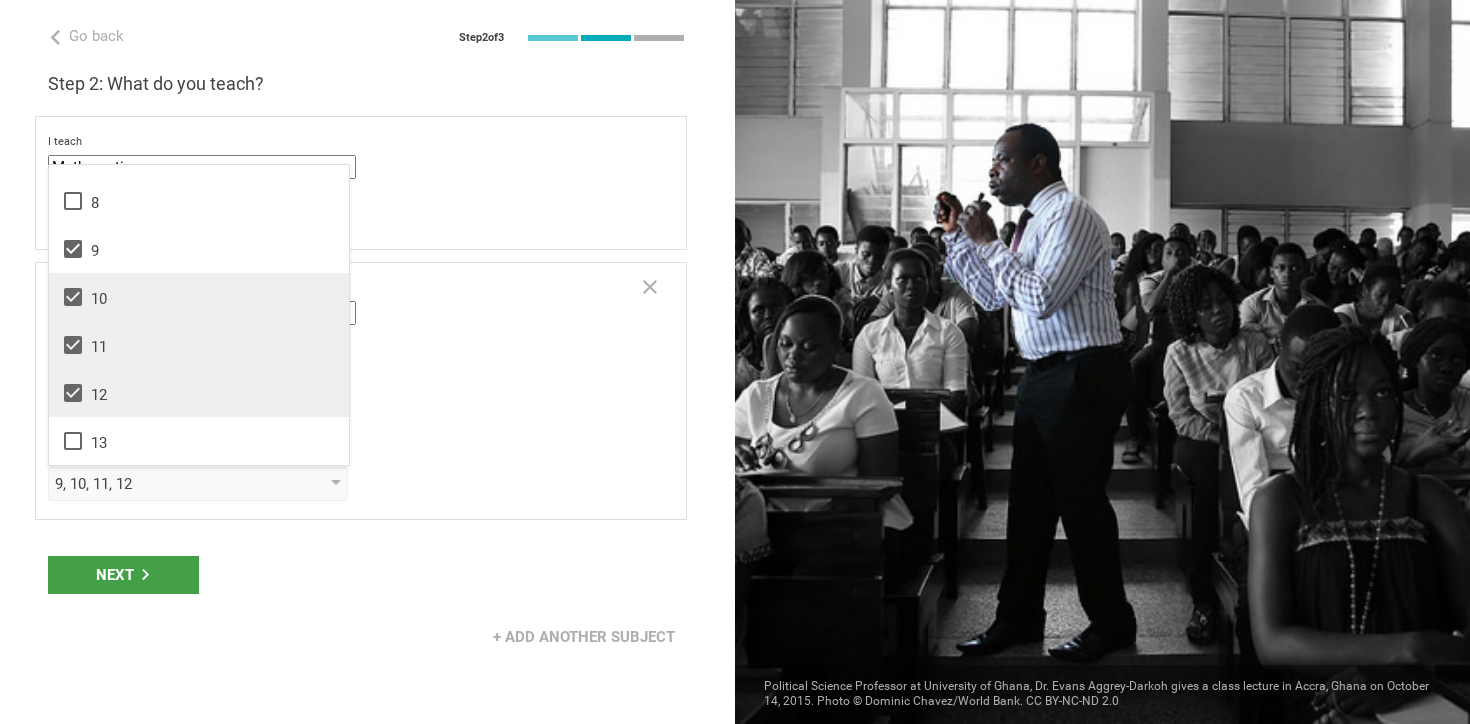 click on "+ Add another subject" at bounding box center [367, 637] 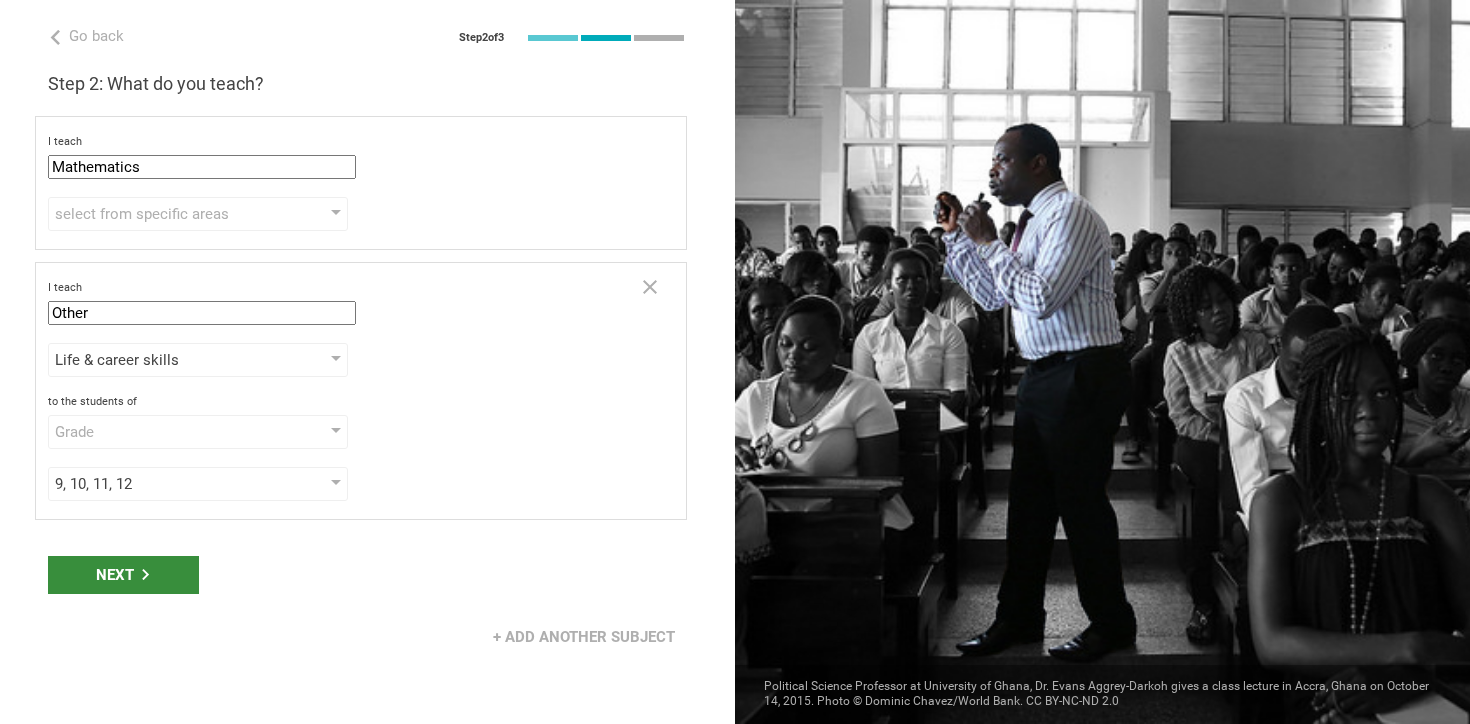 click on "Next" at bounding box center [123, 575] 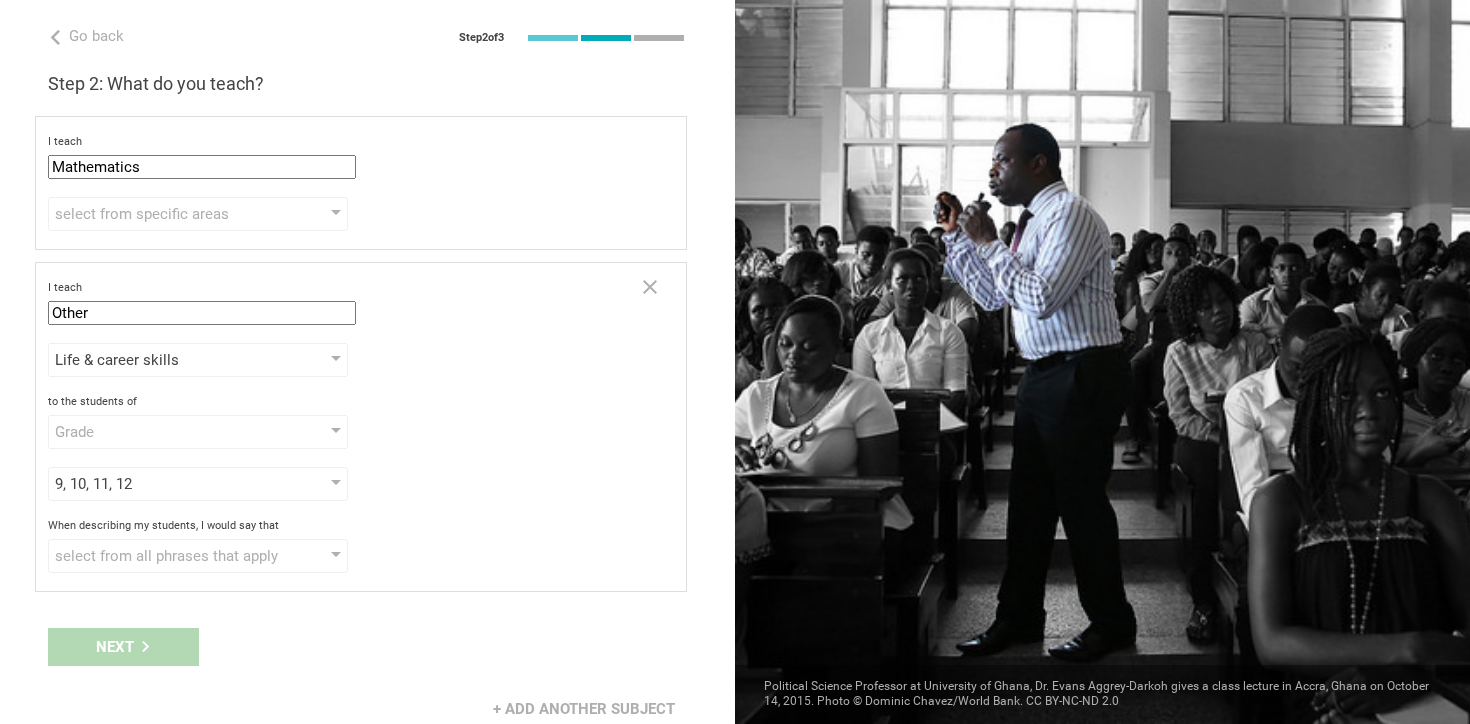 scroll, scrollTop: 15, scrollLeft: 0, axis: vertical 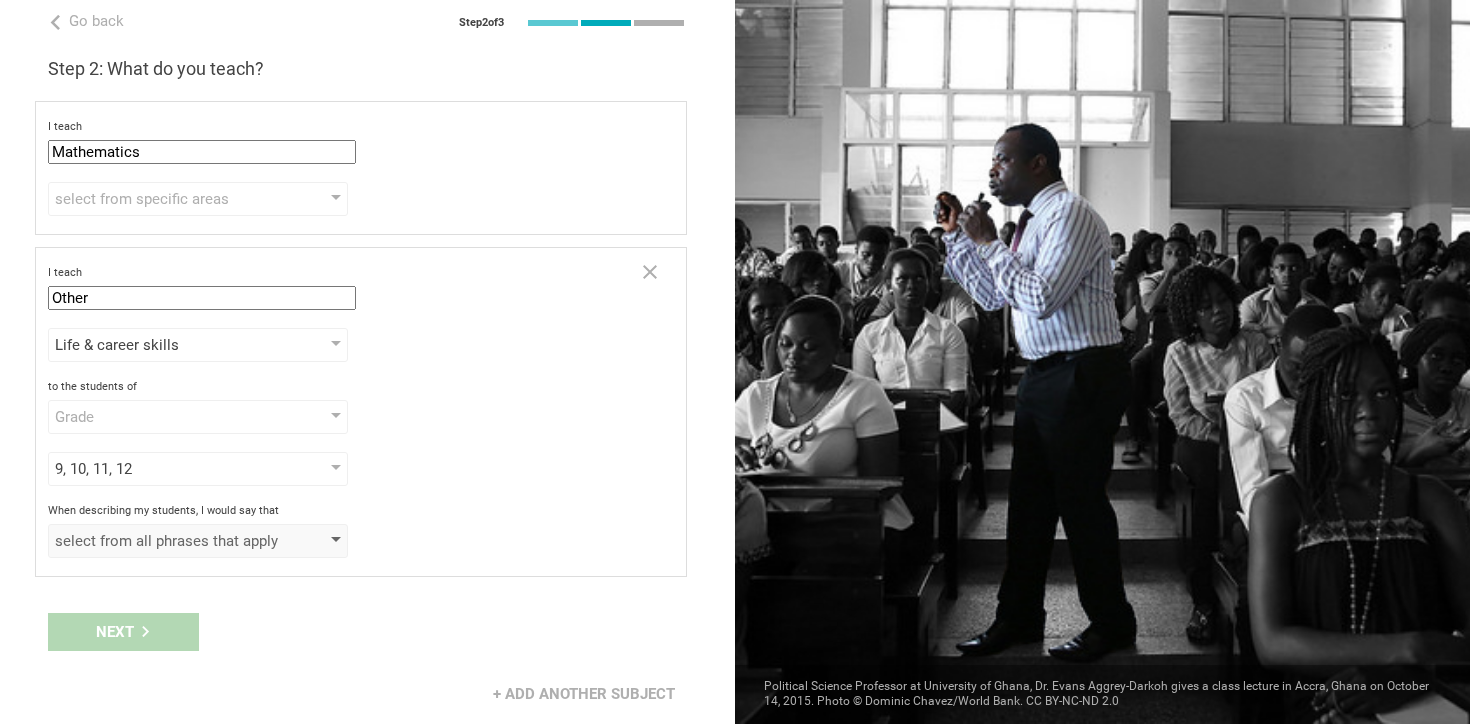 click on "select from all phrases that apply" at bounding box center [169, 541] 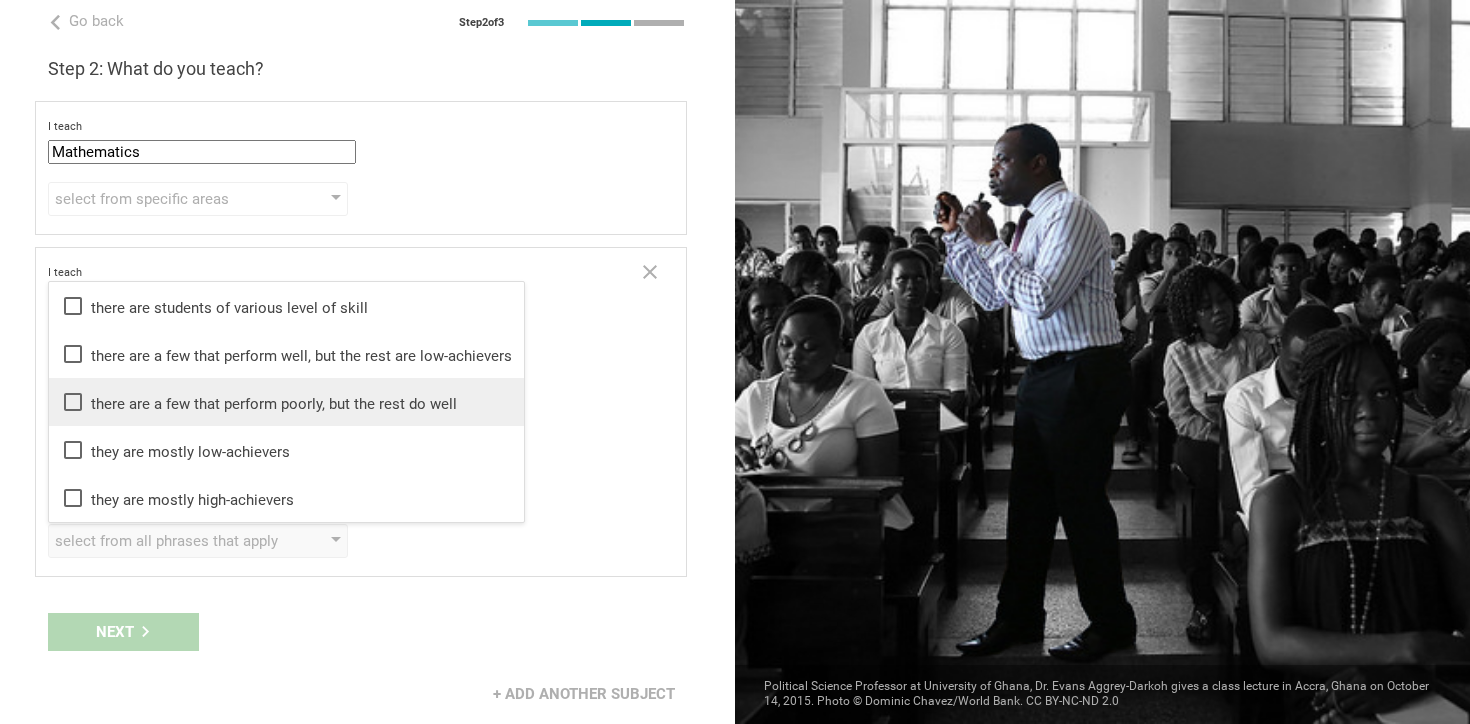click on "there are a few that perform poorly, but the rest do well" at bounding box center [286, 402] 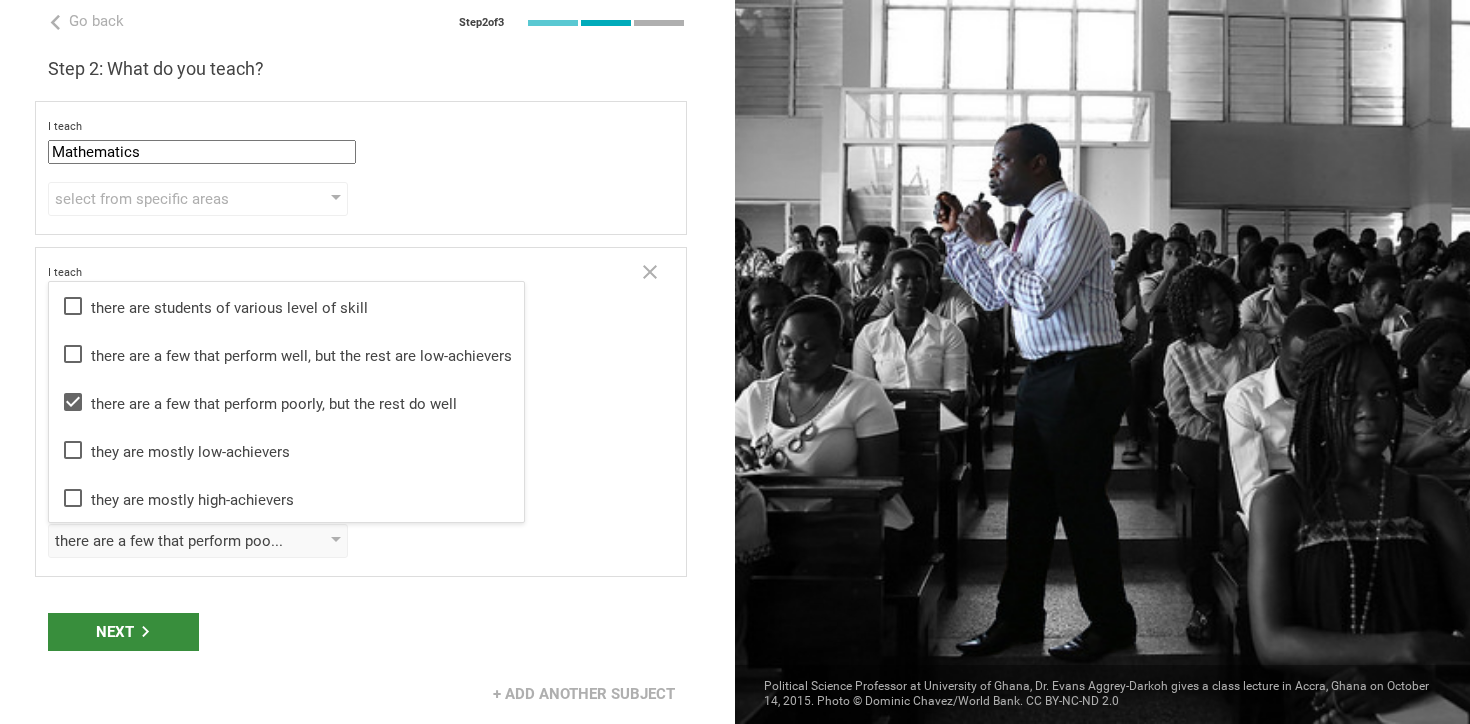 click on "Next" at bounding box center [123, 632] 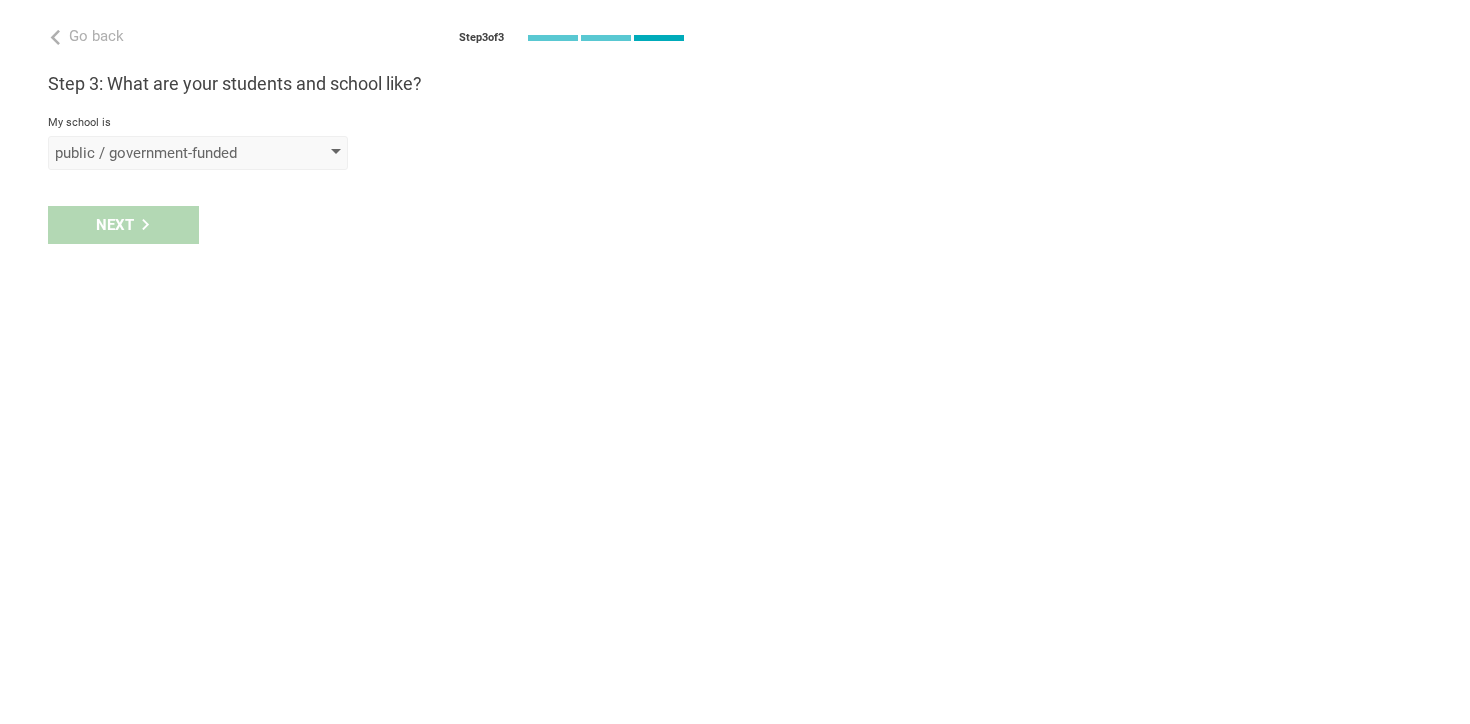 click on "public / government-funded" at bounding box center [169, 153] 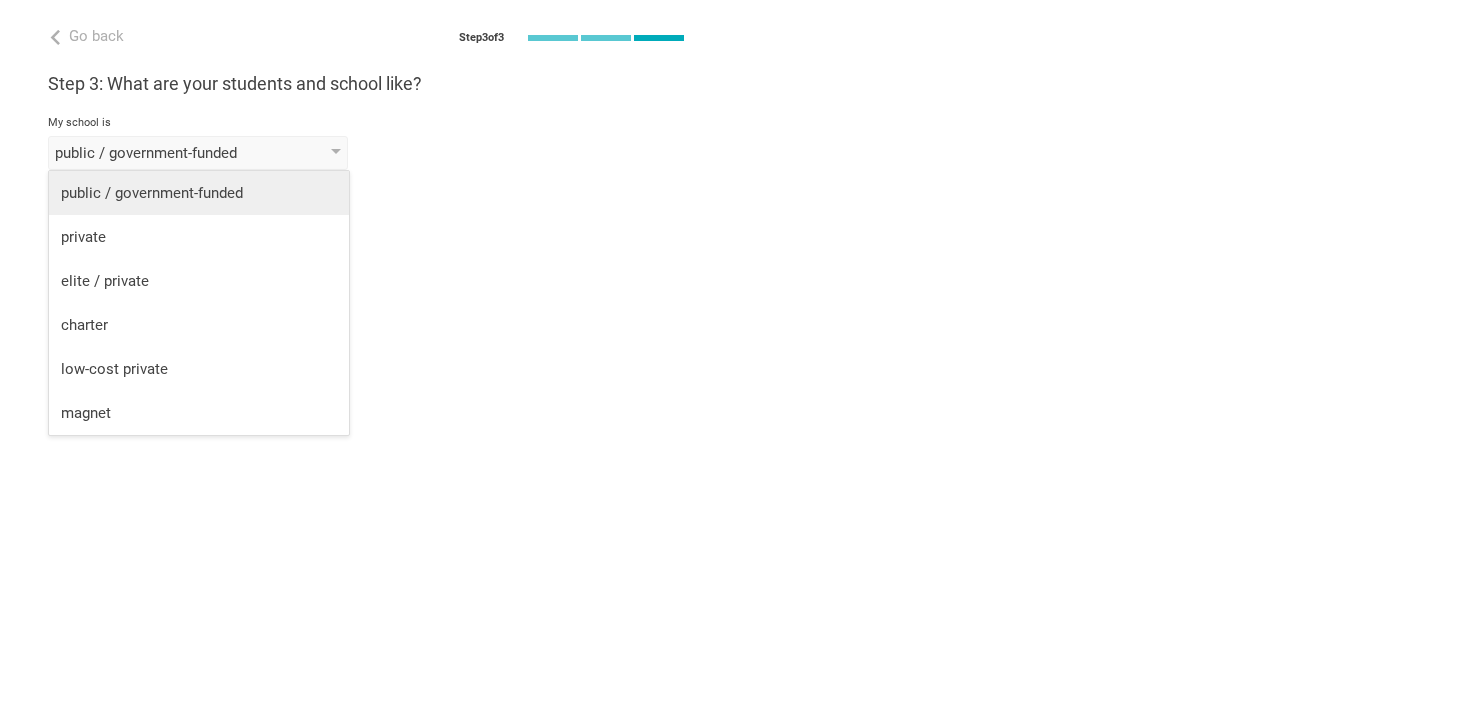 click on "public / government-funded" at bounding box center (199, 193) 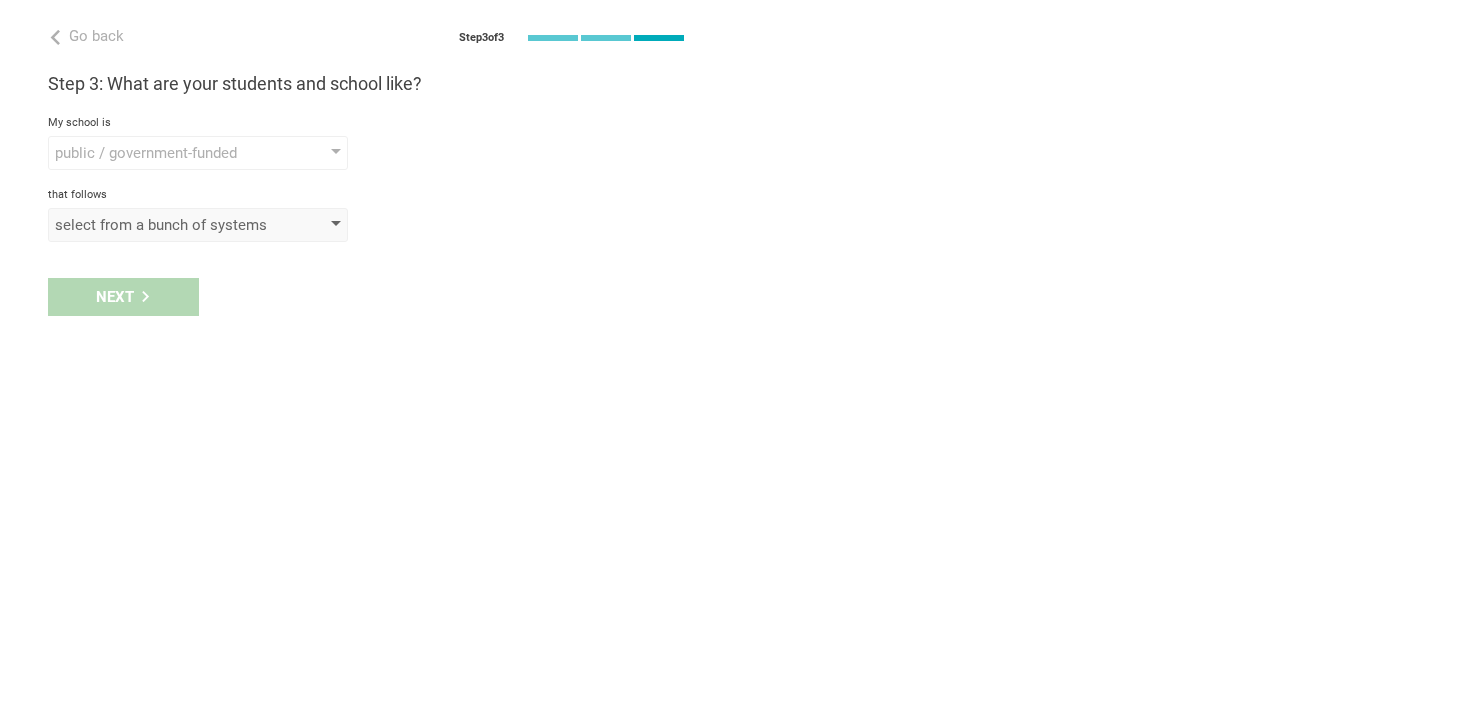 click on "select from a bunch of systems" at bounding box center [169, 225] 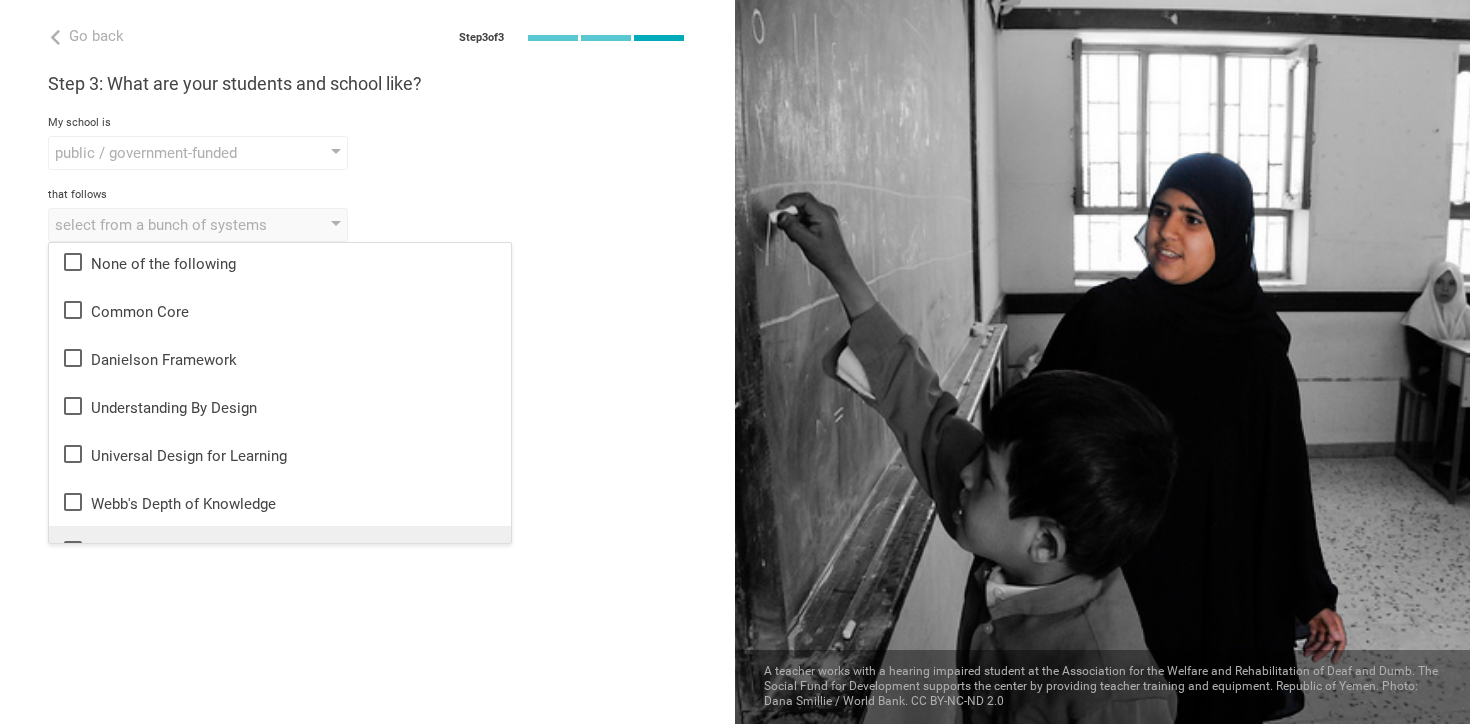 scroll, scrollTop: 0, scrollLeft: 0, axis: both 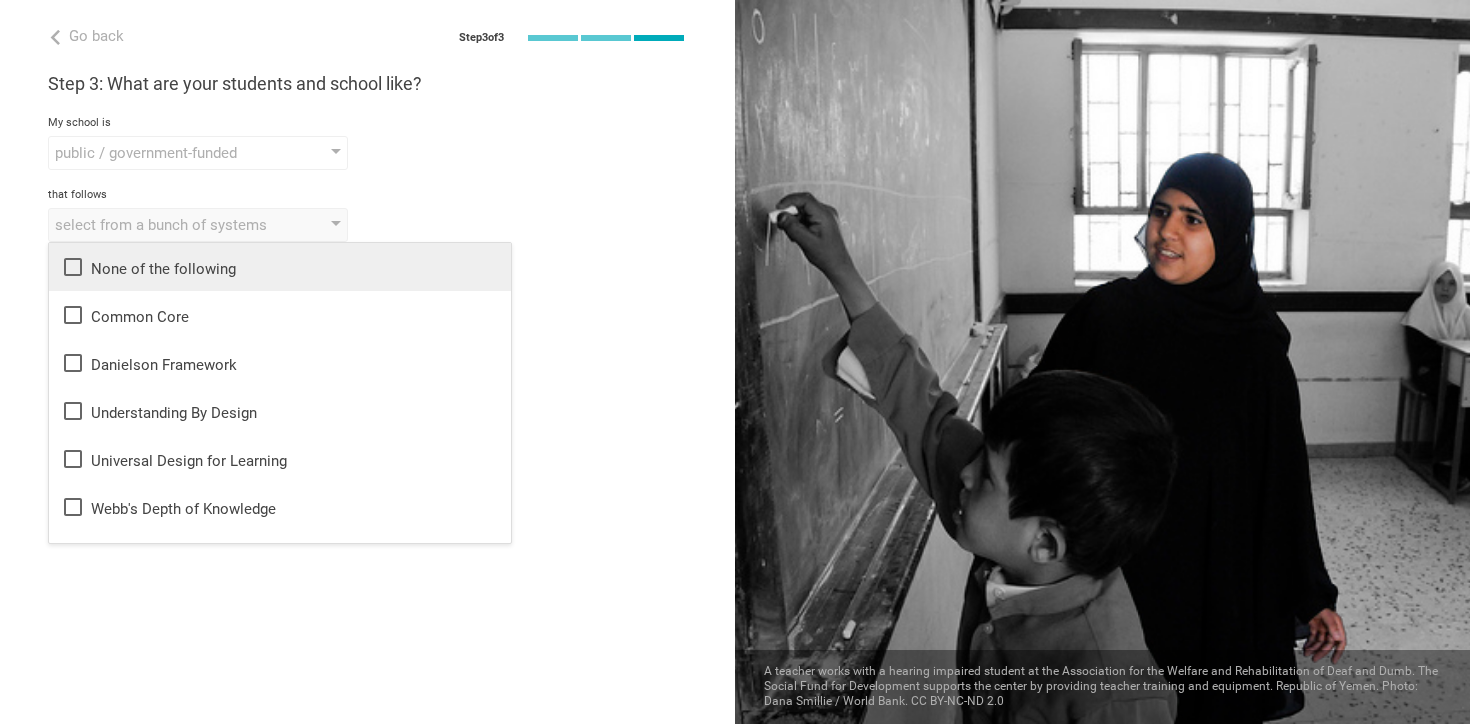 click 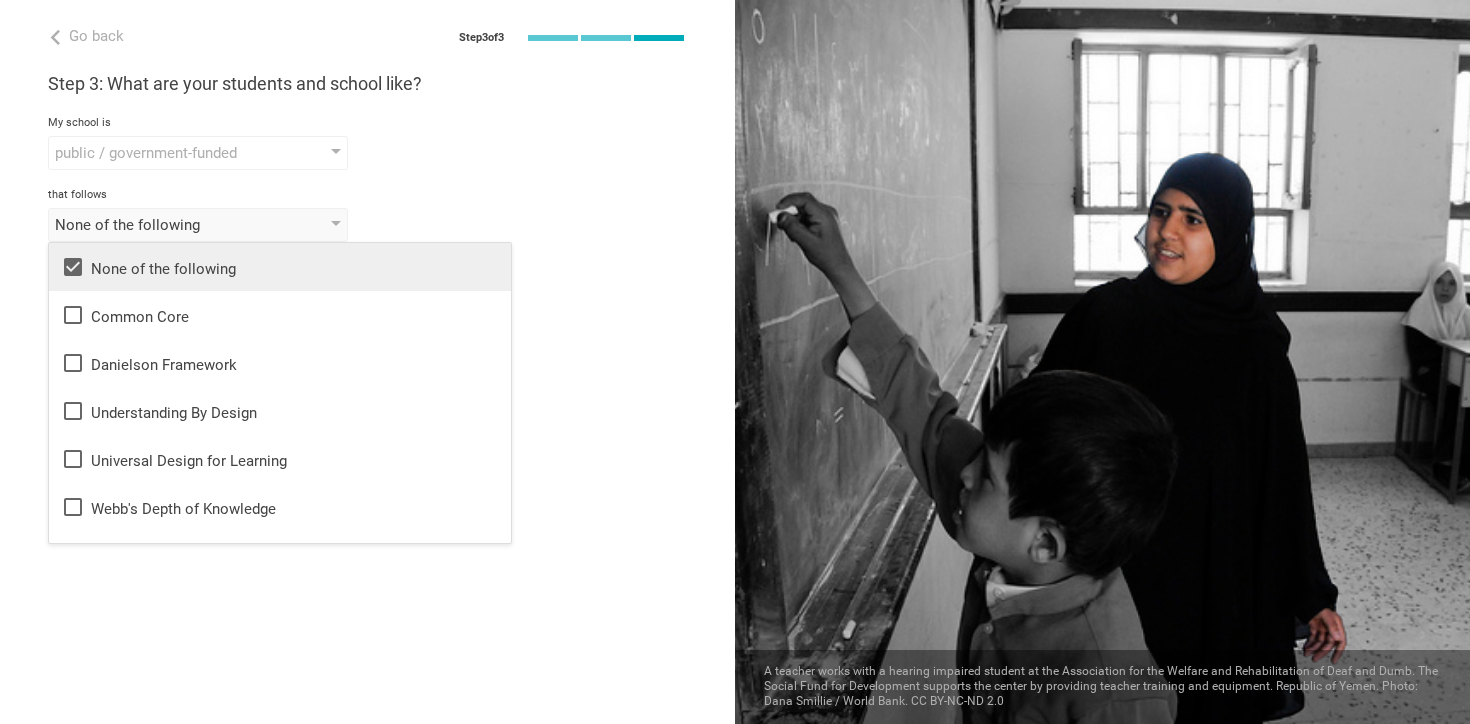 click on "Go back Step  3  of  3 Welcome, [FIRST]! You are almost all set. Just answer a few simple questions to help us get to know you better and personalize your experience. Step 1: How would you describe yourself? I am a... Teacher Teacher Professor / Lecturer Instructional Coach Vice Principal or Principal Curriculum writer / Instructional designer School / district Administrator EdTech maker / enthusiast at the school school district college university program institute company organization ACGC High School in guthrie centrer, iowa Step 2: What do you teach? I teach Mathematics Mathematics English (Language Arts) Science Social Studies Other select from specific areas Algebra Geometry Trigonometry Calculus Statistics to the students of Grade Grade Class Year Level Standard select from grades 1 2 3 4 5 6 7 8 9 10 11 12 13 When describing my students, I would say that select from all phrases that apply there are students of various level of skill there are a few that perform well, but the rest are low-achievers Other" at bounding box center (367, 362) 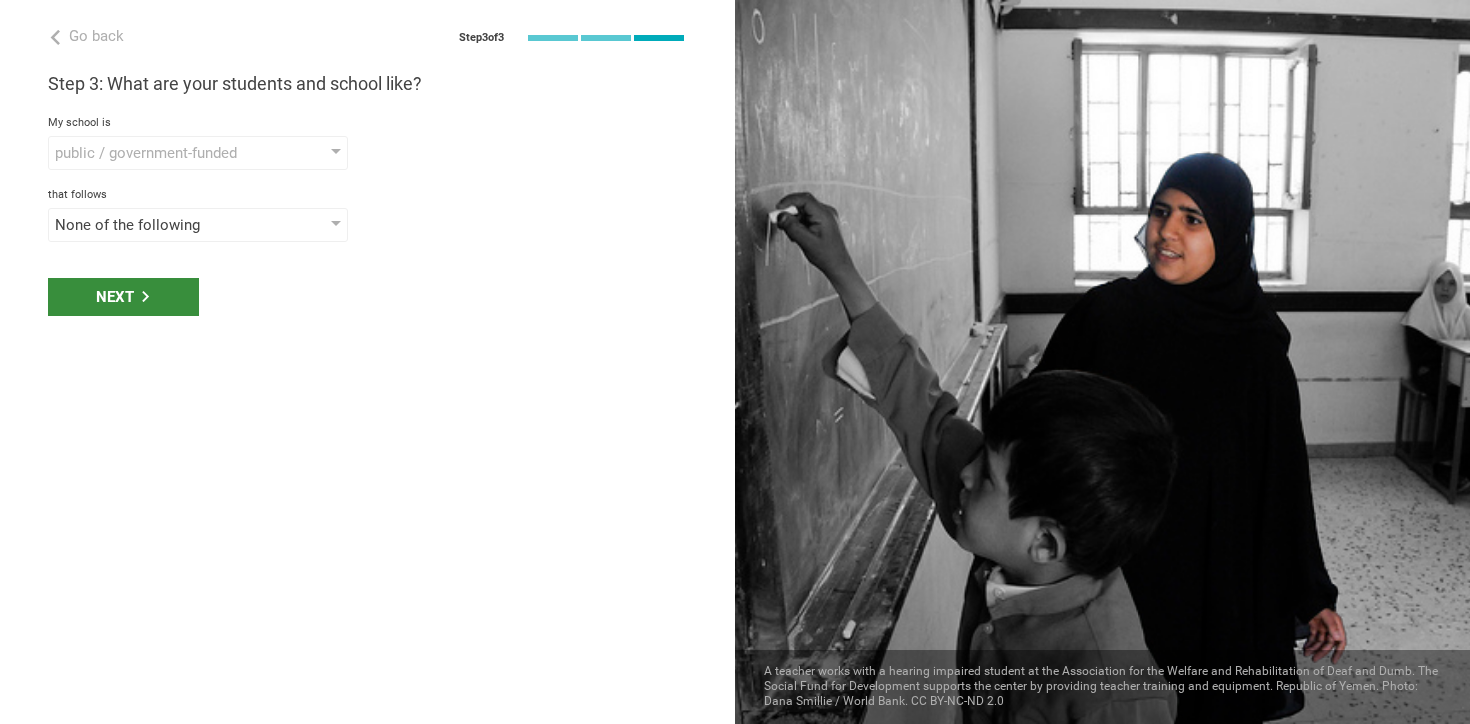 click on "Next" at bounding box center [123, 297] 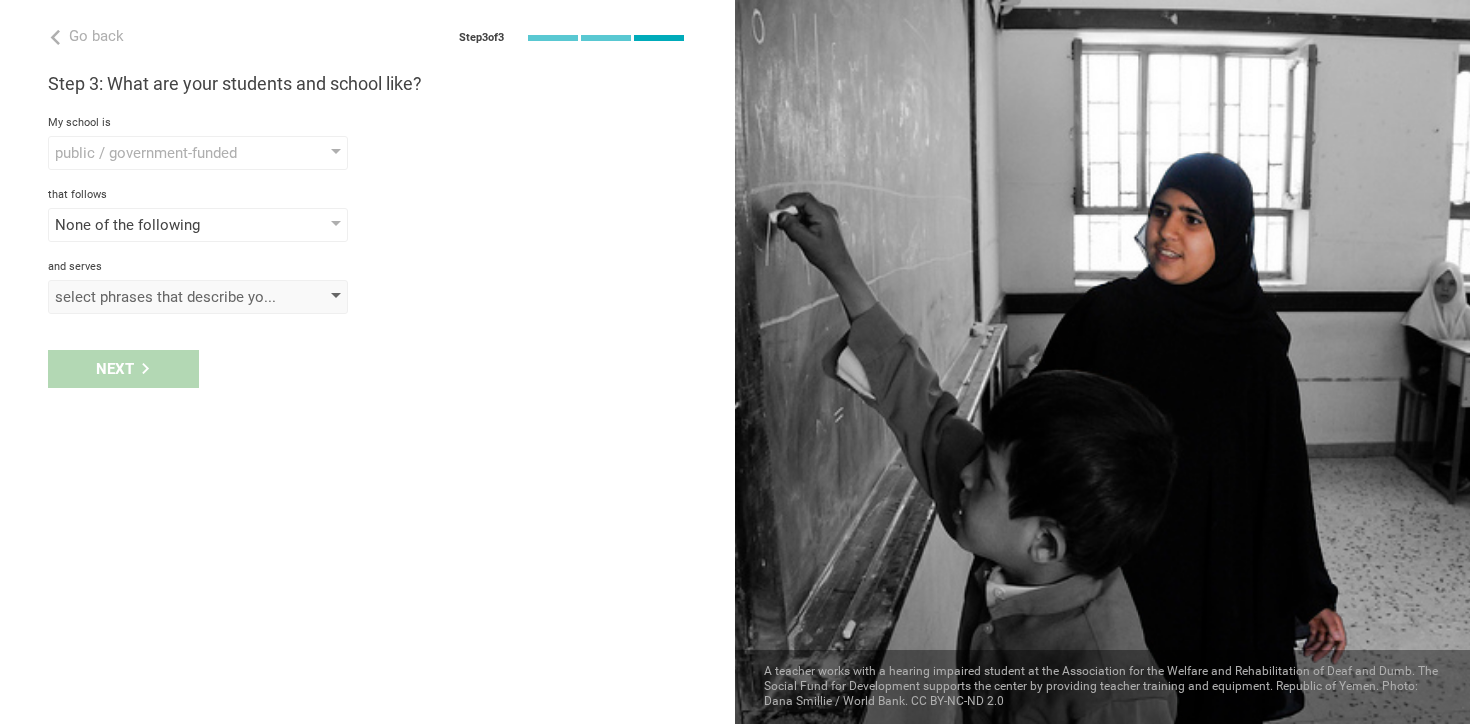 click on "select phrases that describe your student population" at bounding box center (169, 297) 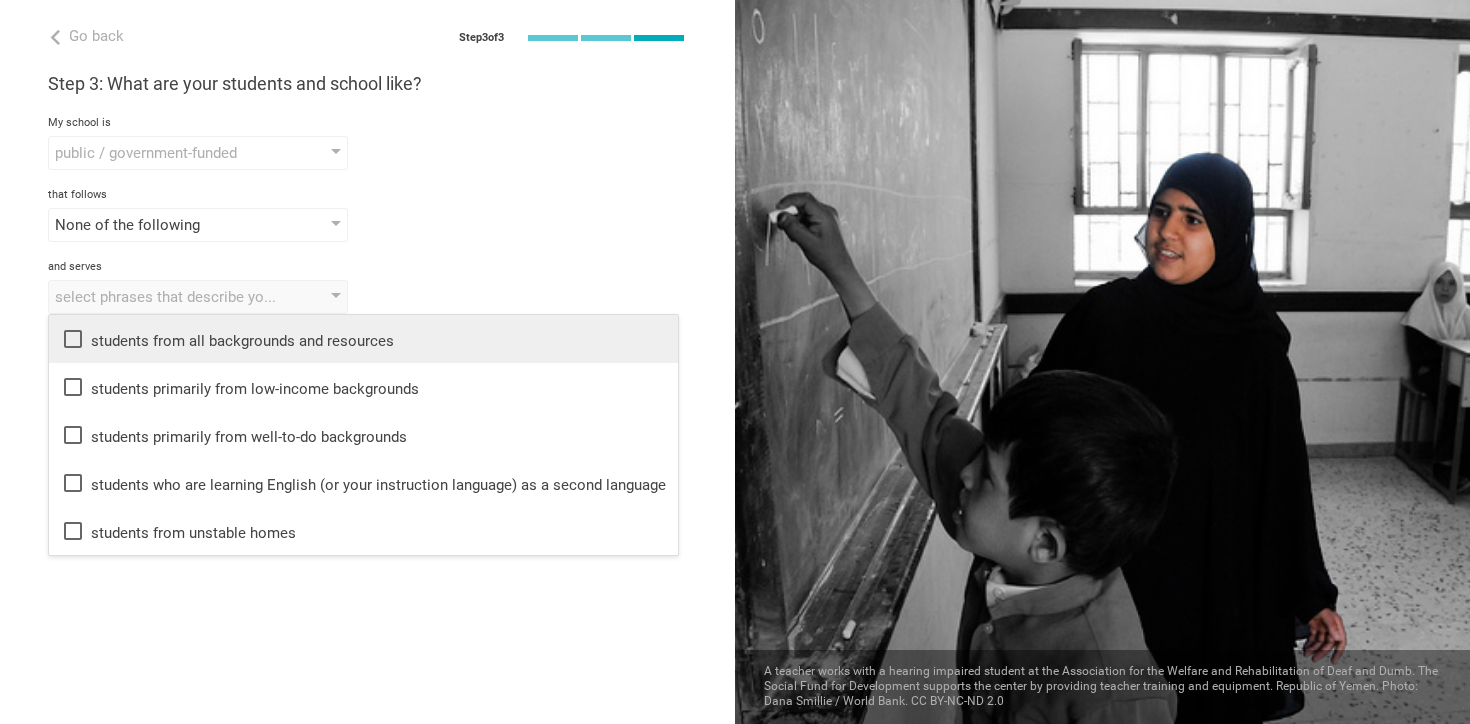 click on "students from all backgrounds and resources" at bounding box center [363, 339] 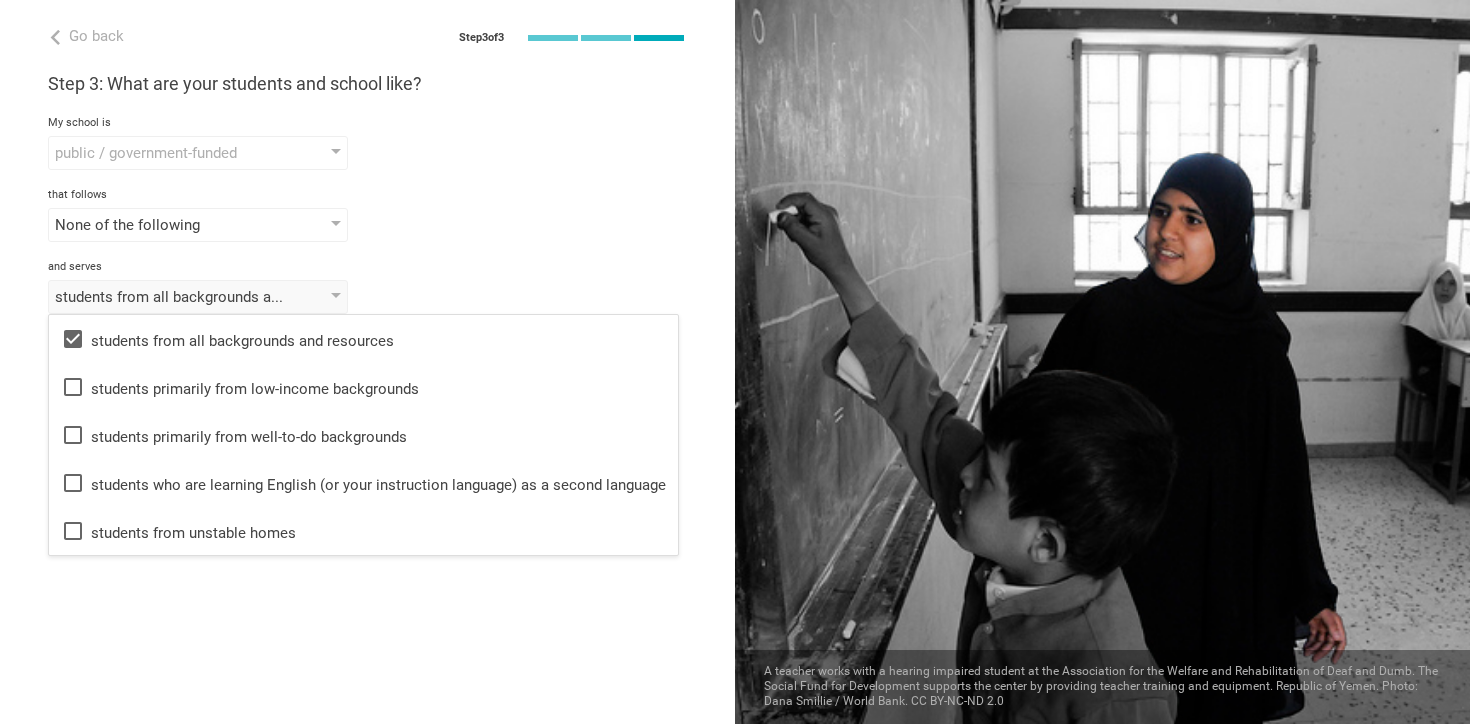 click on "Go back Step  3  of  3 Welcome, [FIRST]! You are almost all set. Just answer a few simple questions to help us get to know you better and personalize your experience. Step 1: How would you describe yourself? I am a... Teacher Teacher Professor / Lecturer Instructional Coach Vice Principal or Principal Curriculum writer / Instructional designer School / district Administrator EdTech maker / enthusiast at the school school district college university program institute company organization ACGC High School in guthrie centrer, iowa Step 2: What do you teach? I teach Mathematics Mathematics English (Language Arts) Science Social Studies Other select from specific areas Algebra Geometry Trigonometry Calculus Statistics to the students of Grade Grade Class Year Level Standard select from grades 1 2 3 4 5 6 7 8 9 10 11 12 13 When describing my students, I would say that select from all phrases that apply there are students of various level of skill there are a few that perform well, but the rest are low-achievers Other" at bounding box center (367, 362) 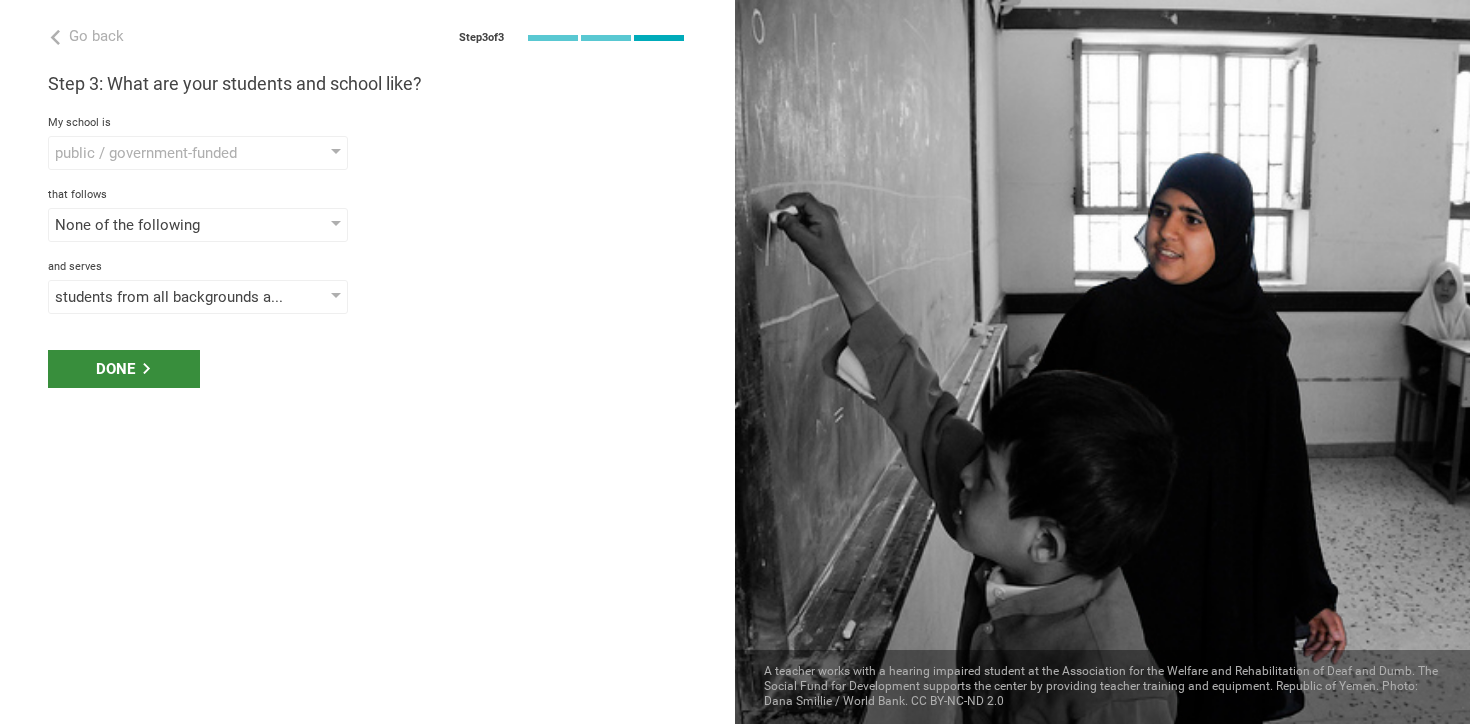 click on "Done" at bounding box center (124, 369) 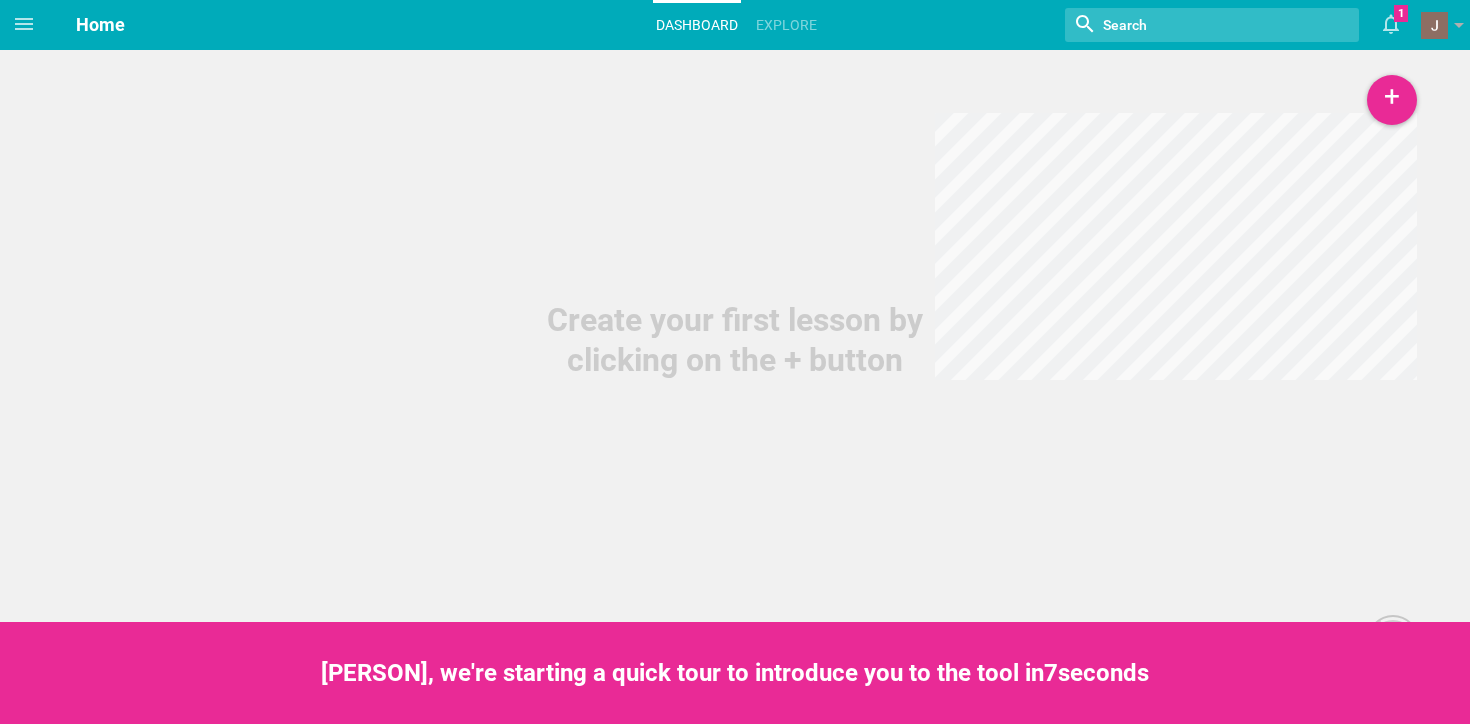 scroll, scrollTop: 0, scrollLeft: 0, axis: both 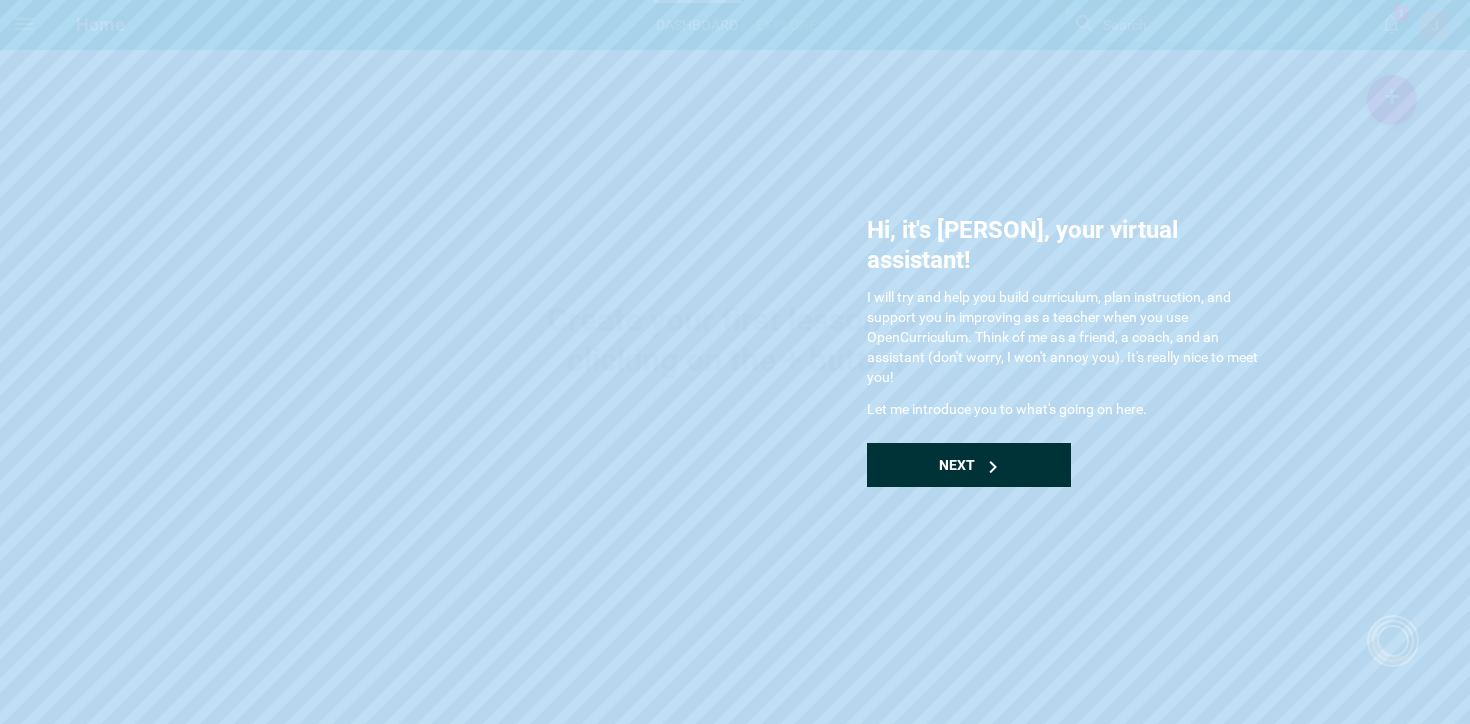 click on "Next" at bounding box center [969, 465] 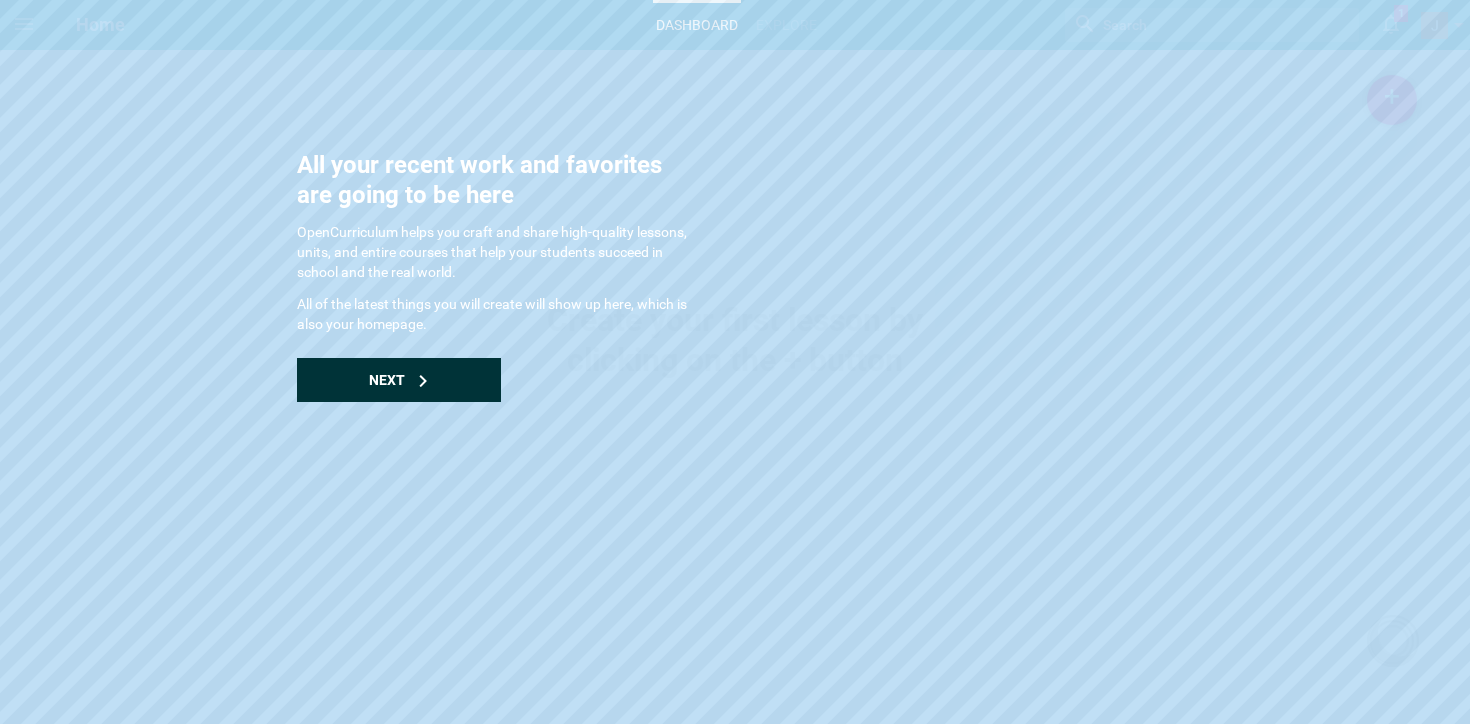 click on "Next" at bounding box center (399, 380) 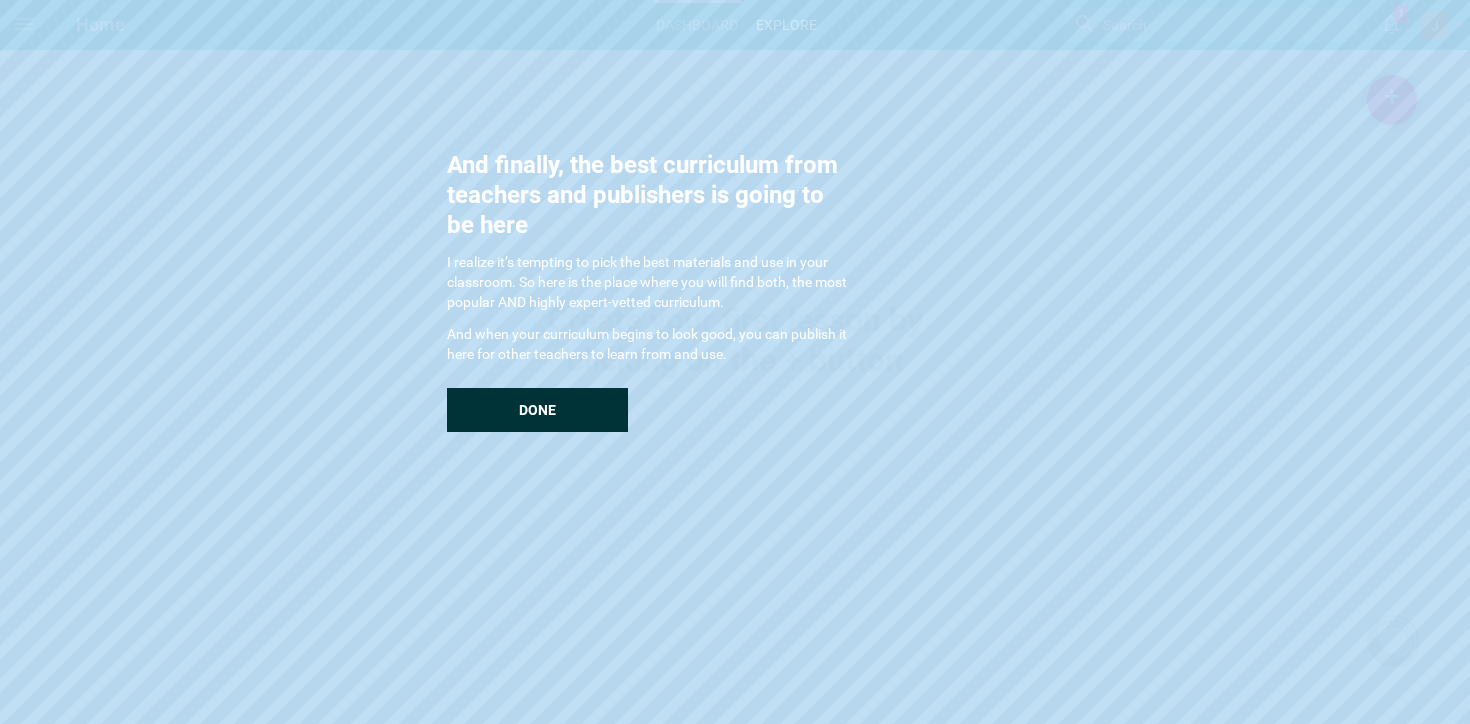 click on "Done" at bounding box center (537, 410) 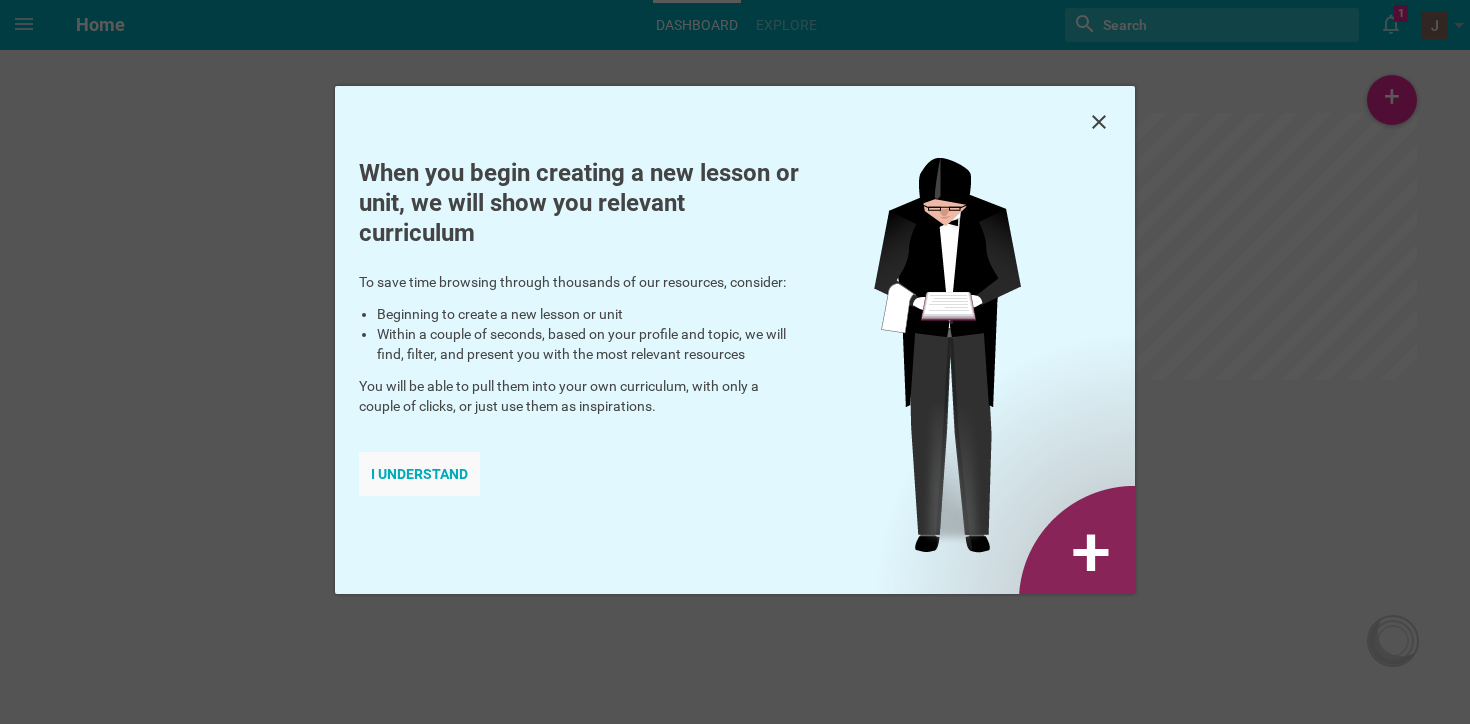 click on "I understand" at bounding box center [419, 474] 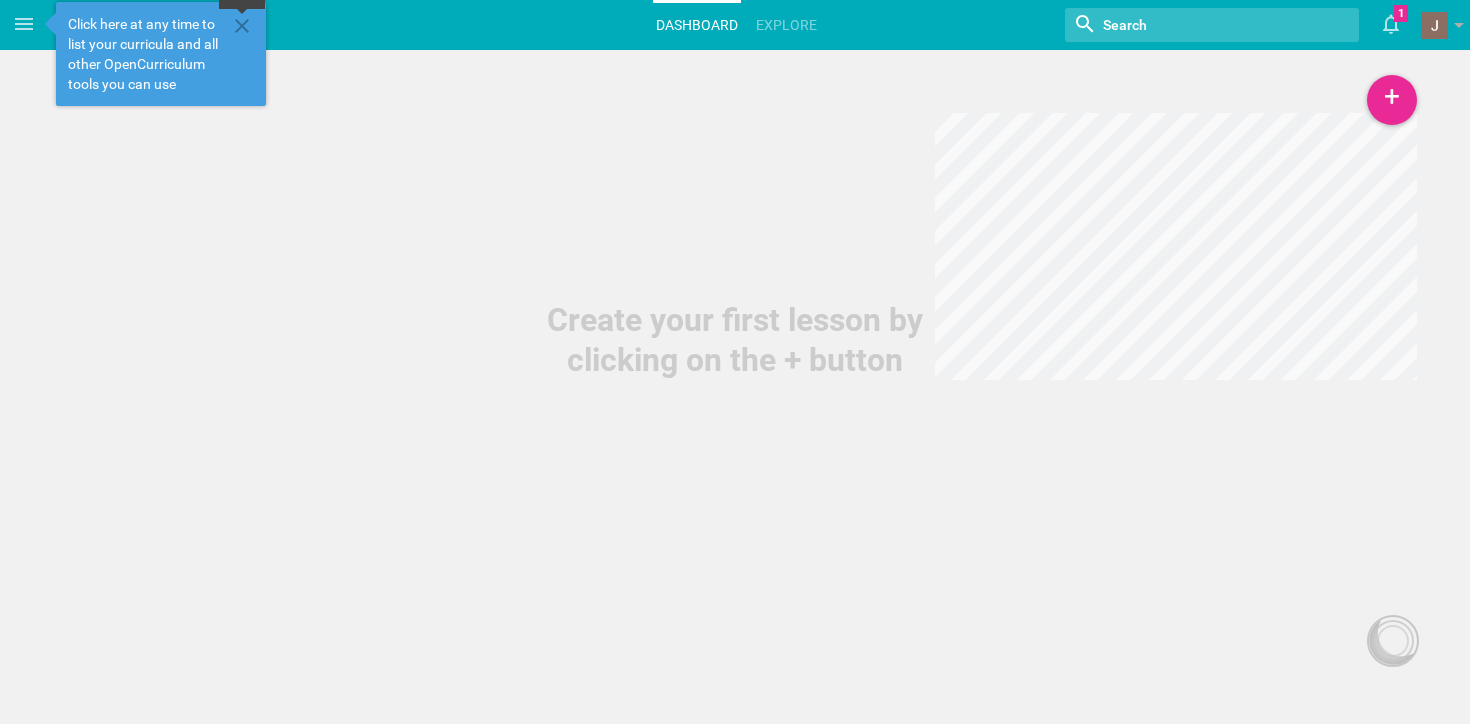 click 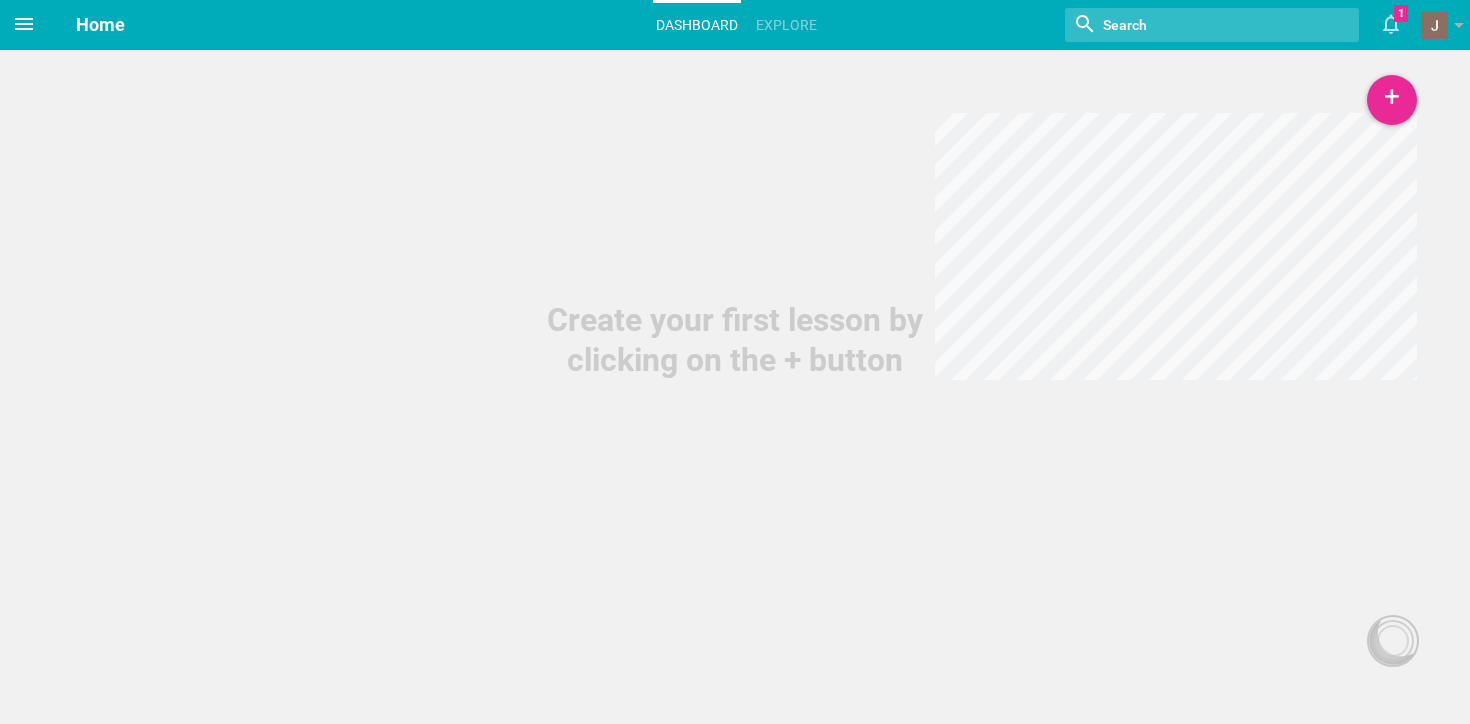 click at bounding box center (24, 24) 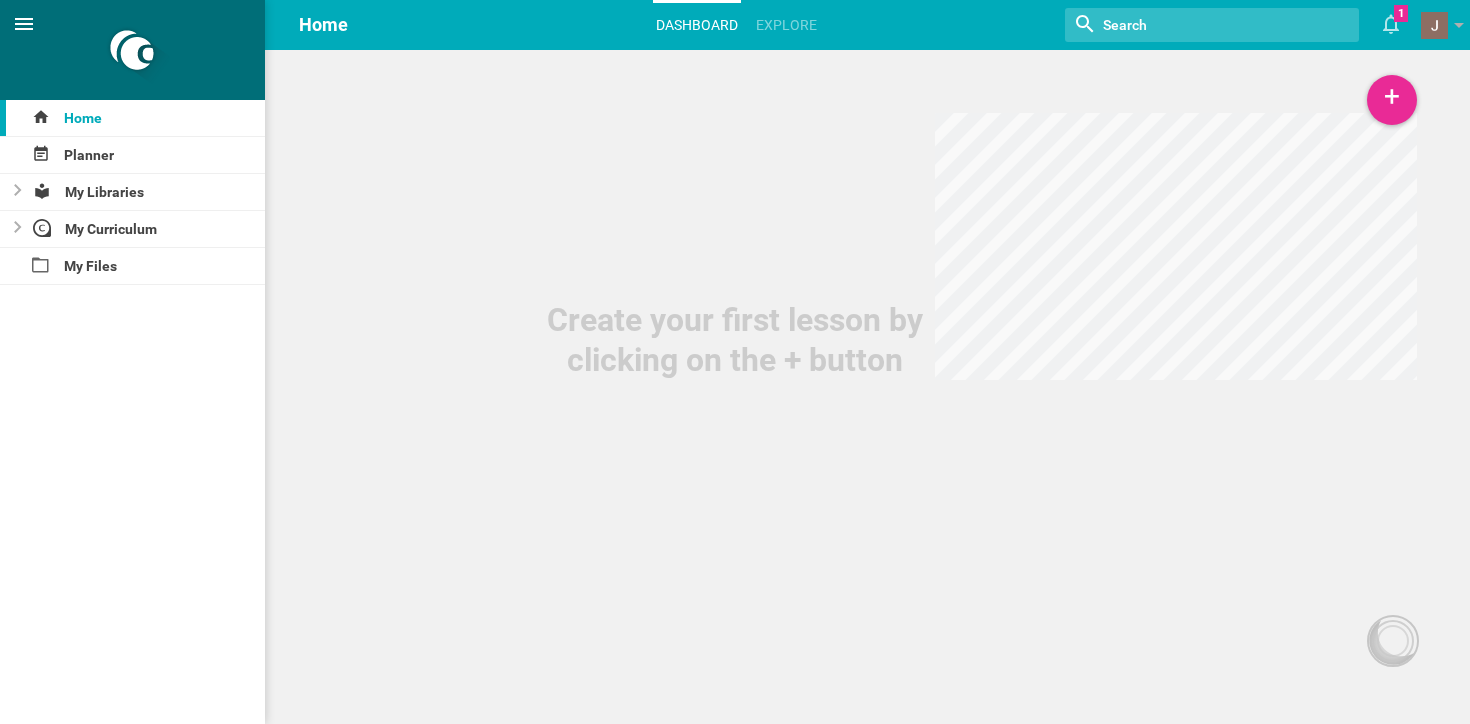 click 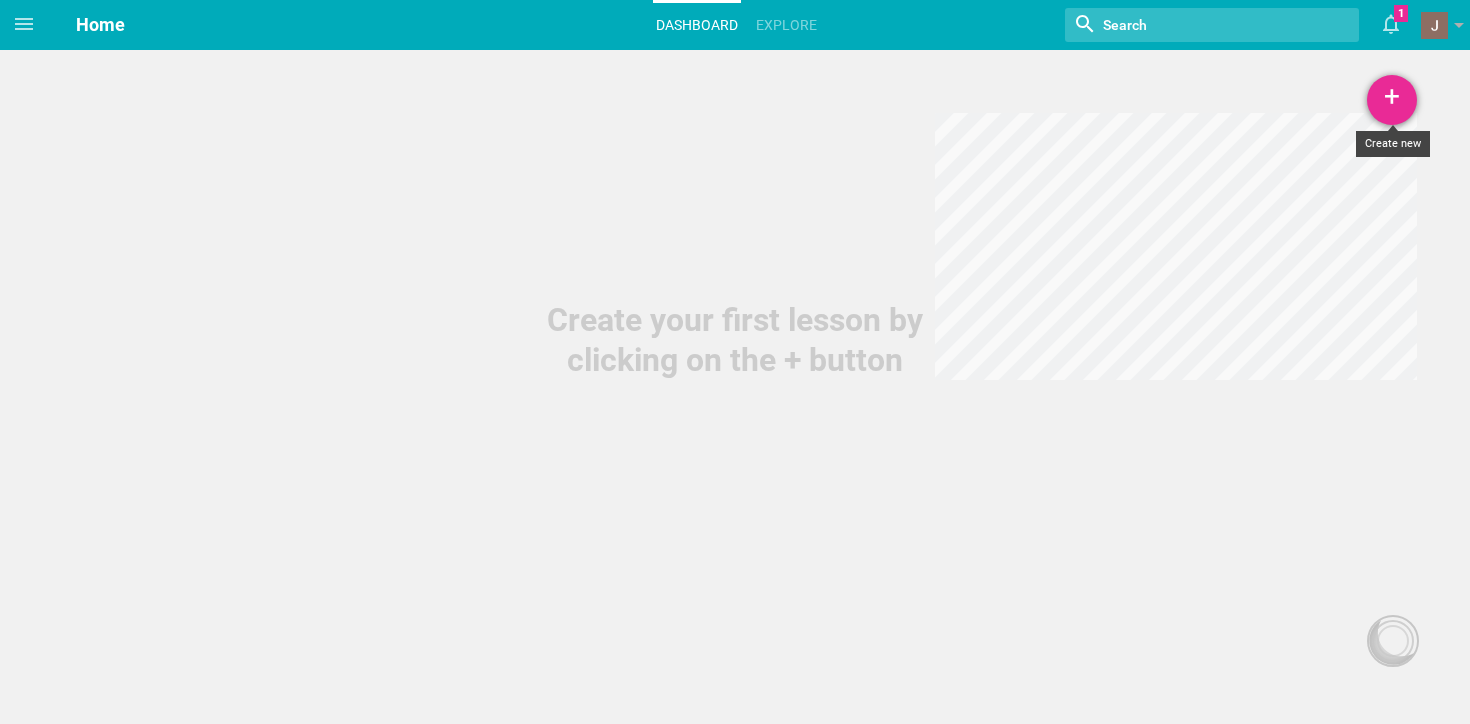 click on "+" at bounding box center (1392, 100) 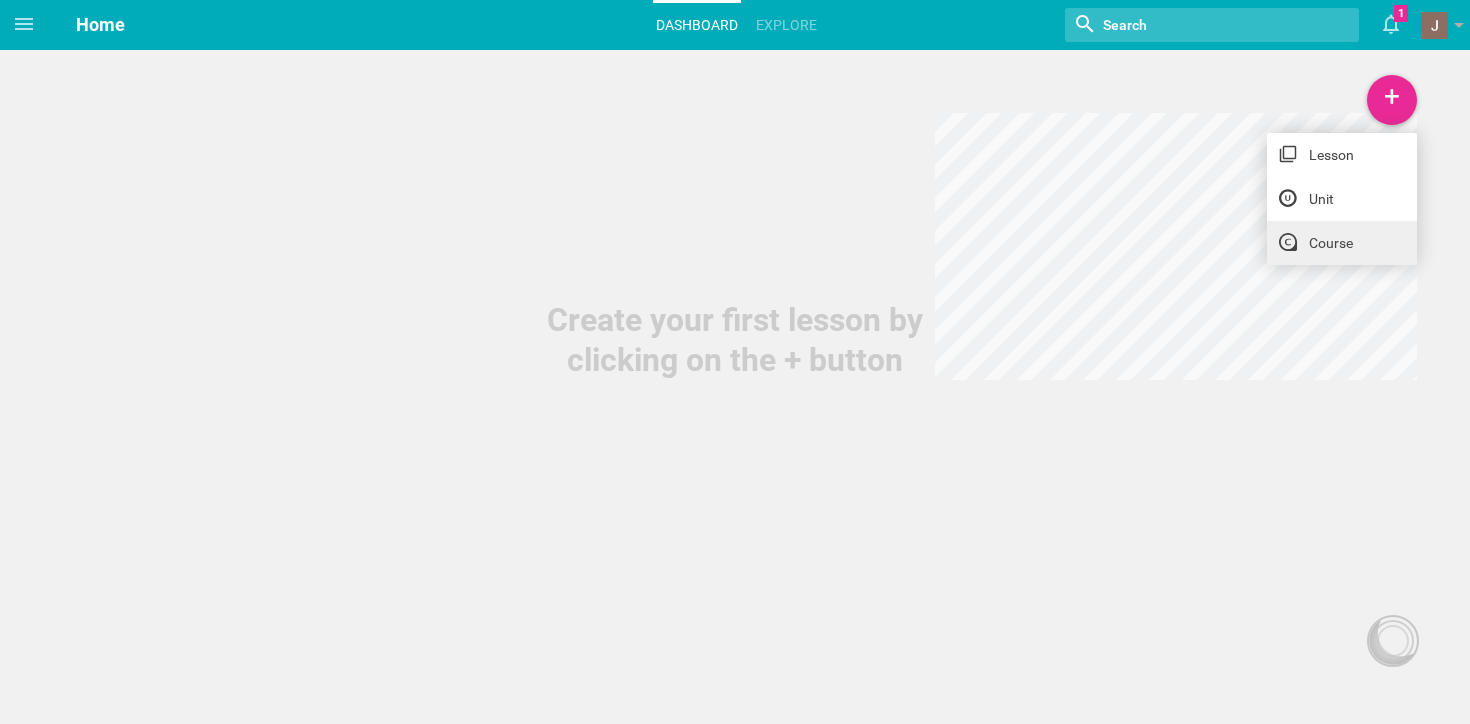 click on "Course" at bounding box center (1342, 243) 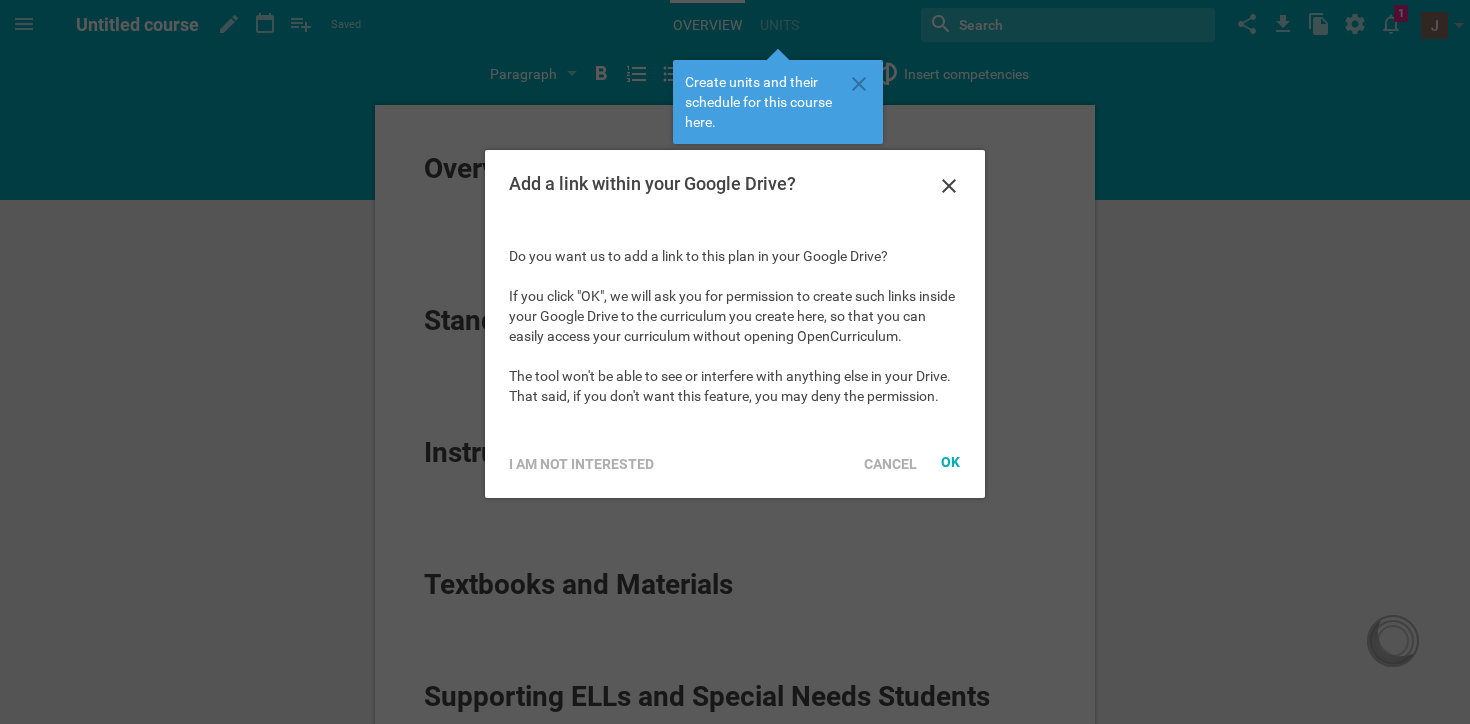 scroll, scrollTop: 0, scrollLeft: 0, axis: both 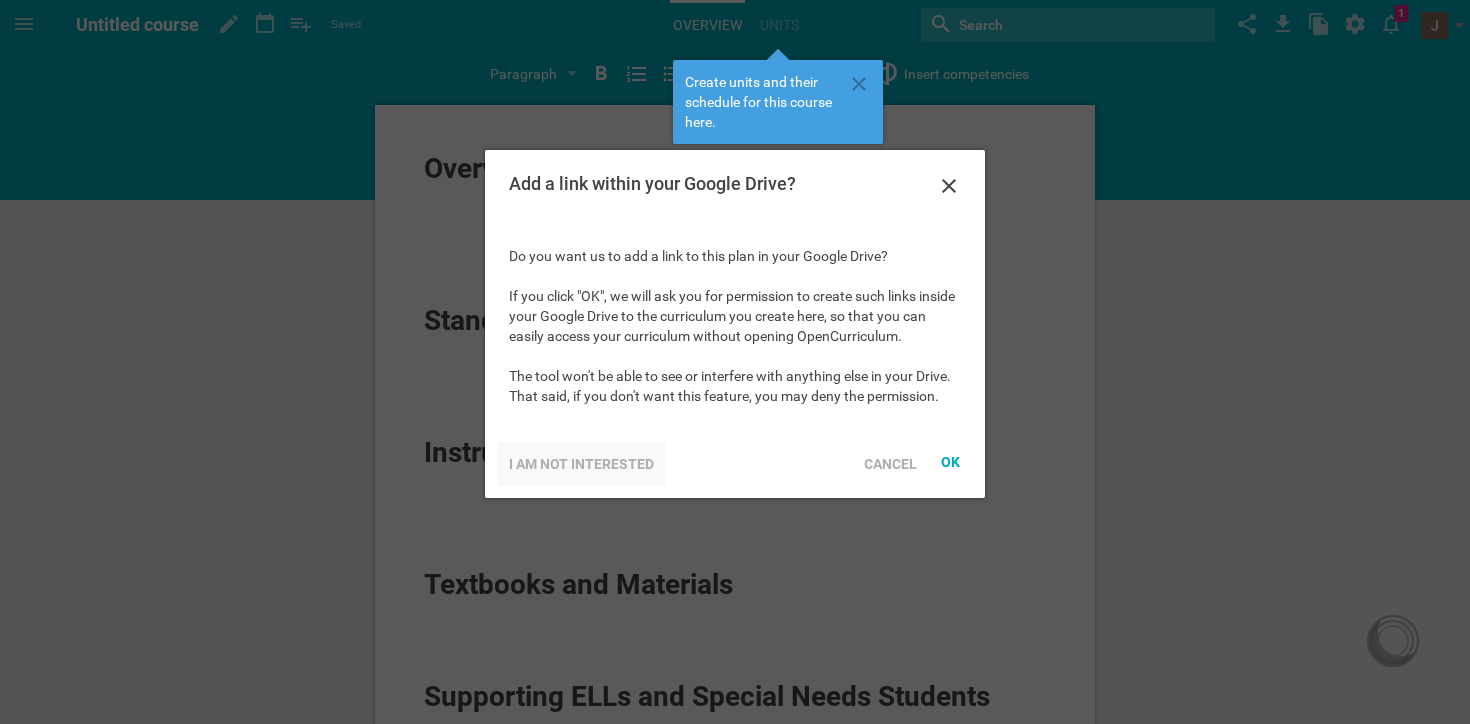 click on "I am not interested" at bounding box center [581, 464] 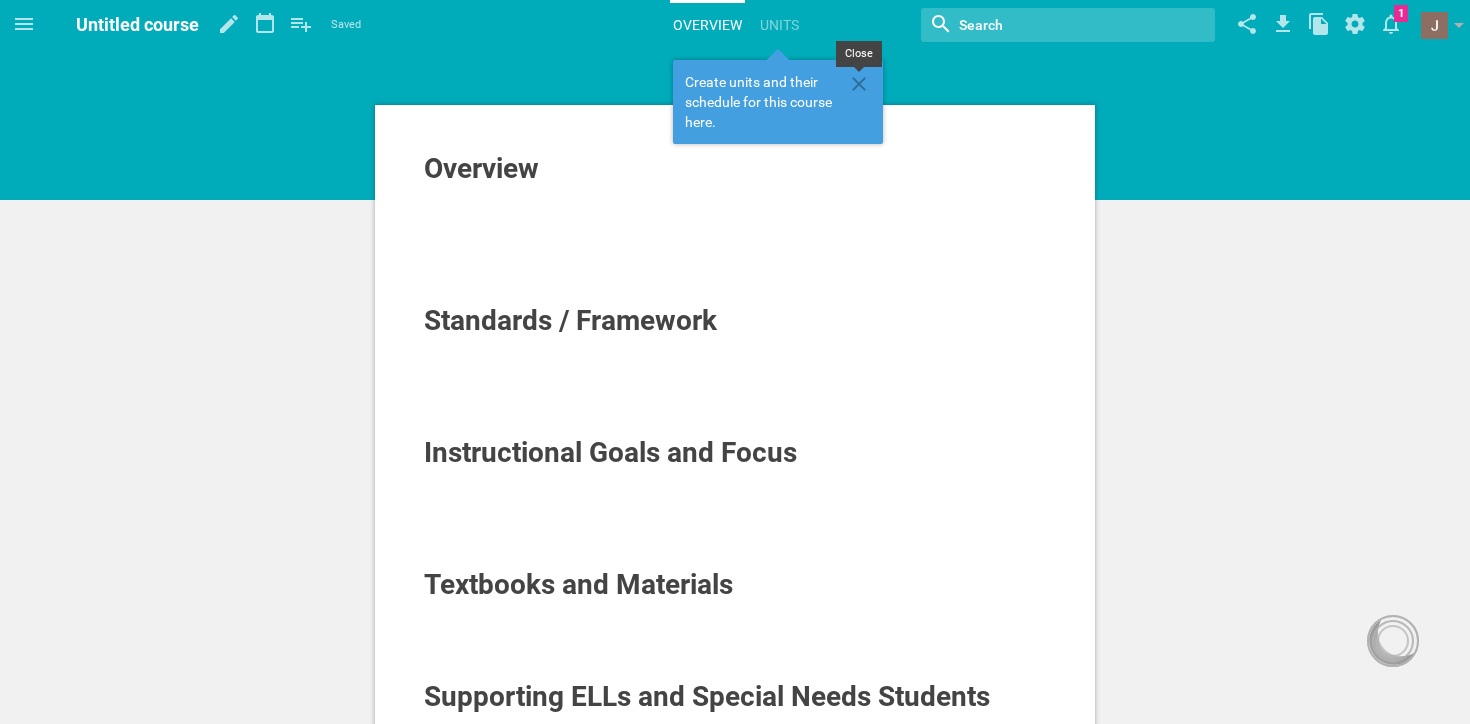 click 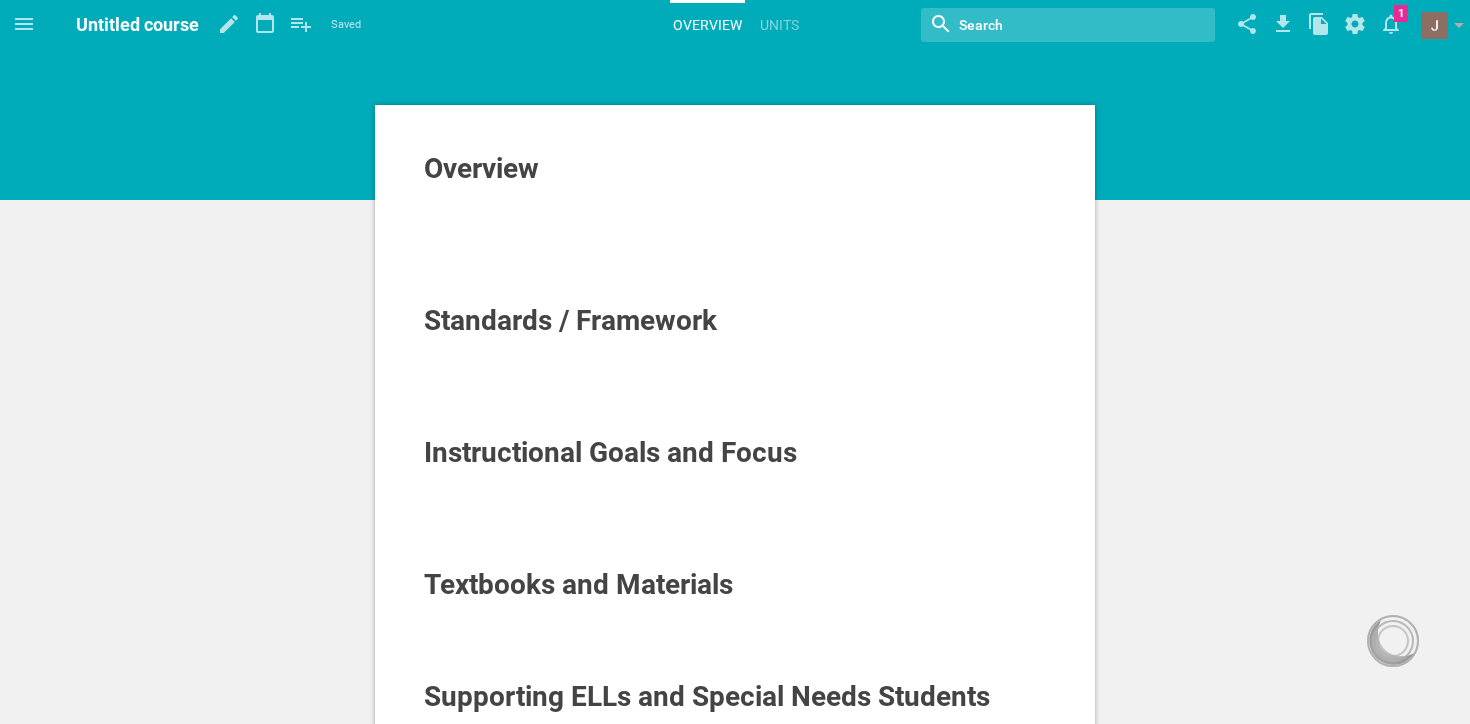 click on "Overview" at bounding box center [735, 169] 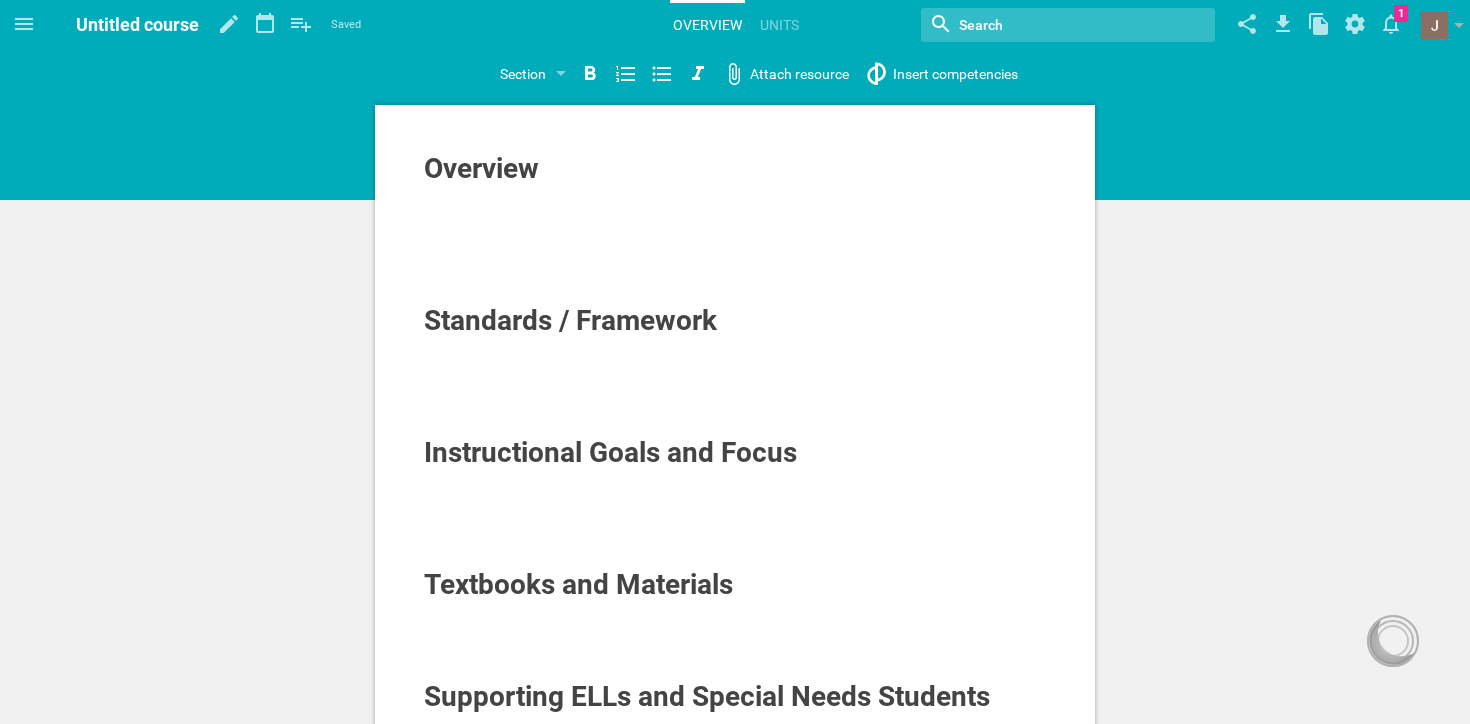 type 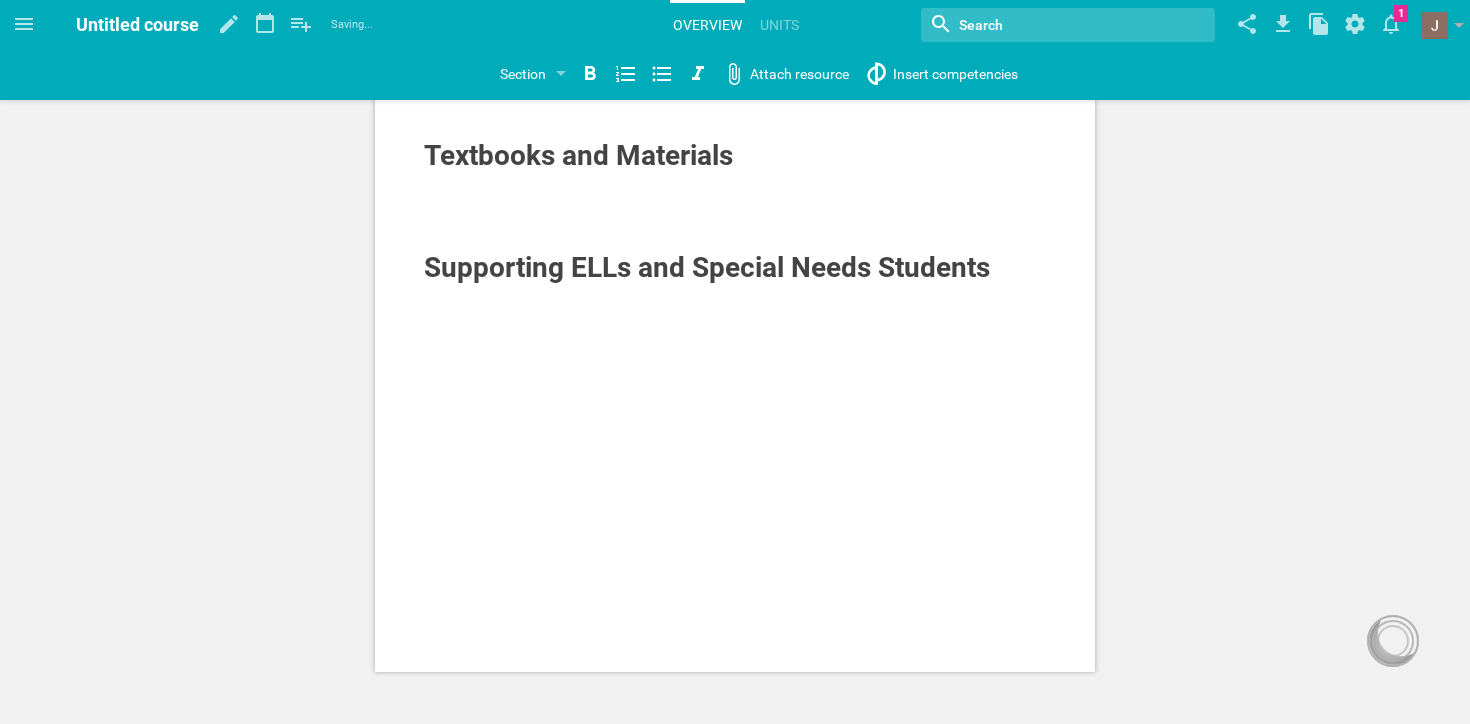 scroll, scrollTop: 0, scrollLeft: 0, axis: both 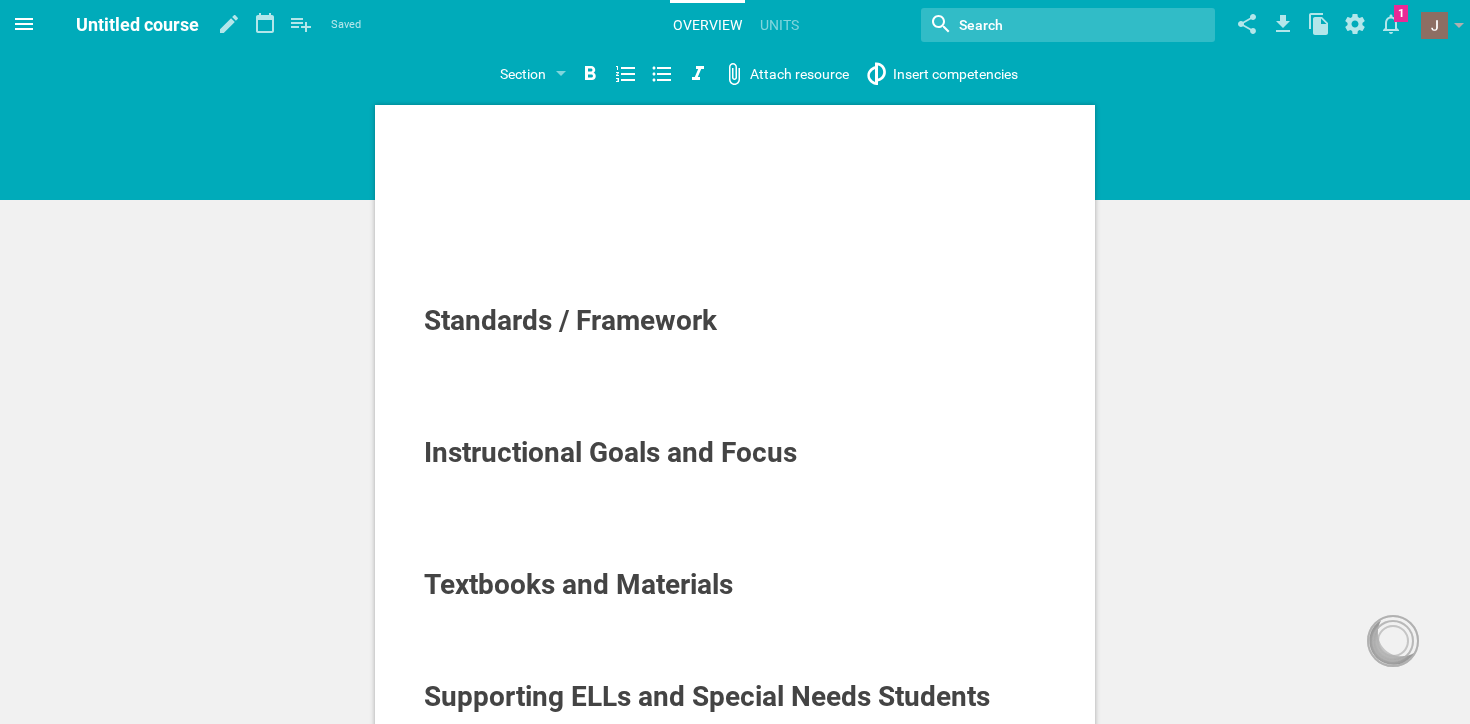 click 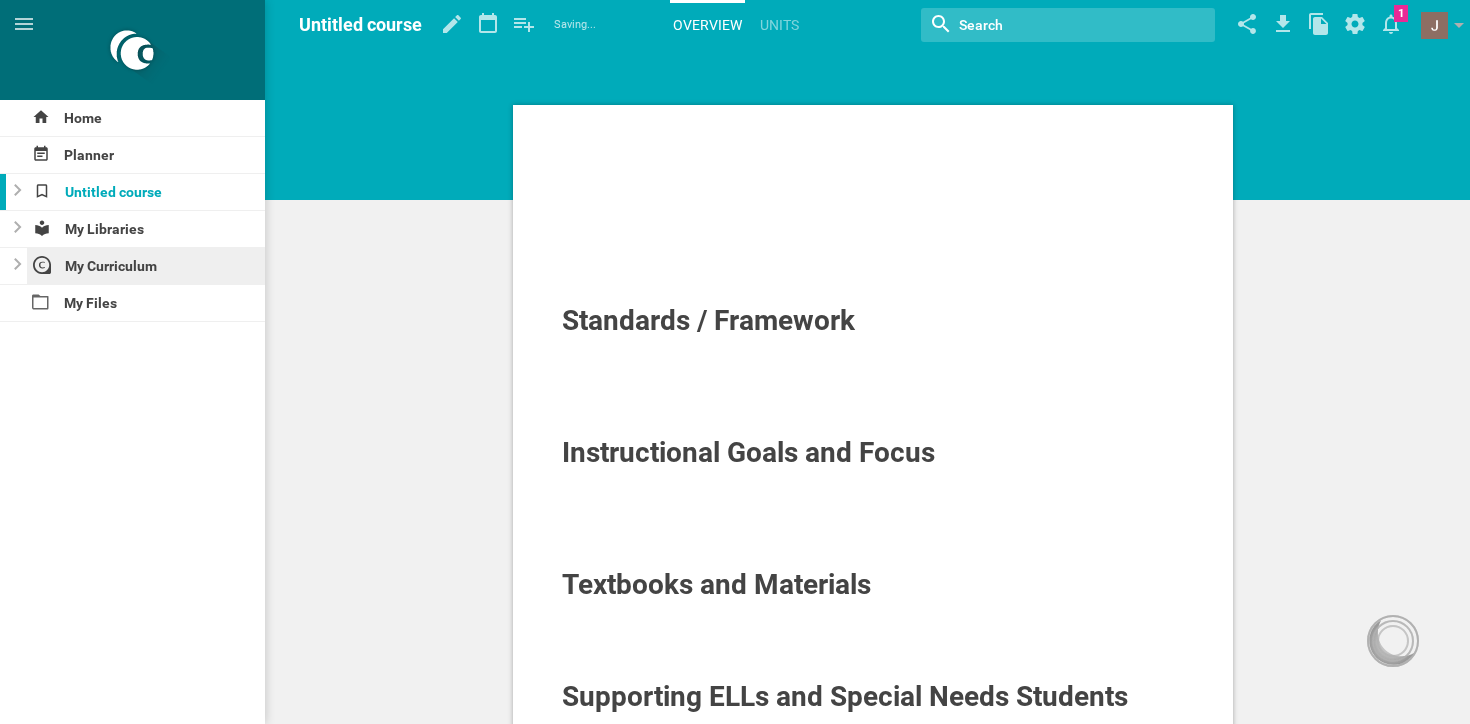 click on "My Curriculum" at bounding box center (146, 266) 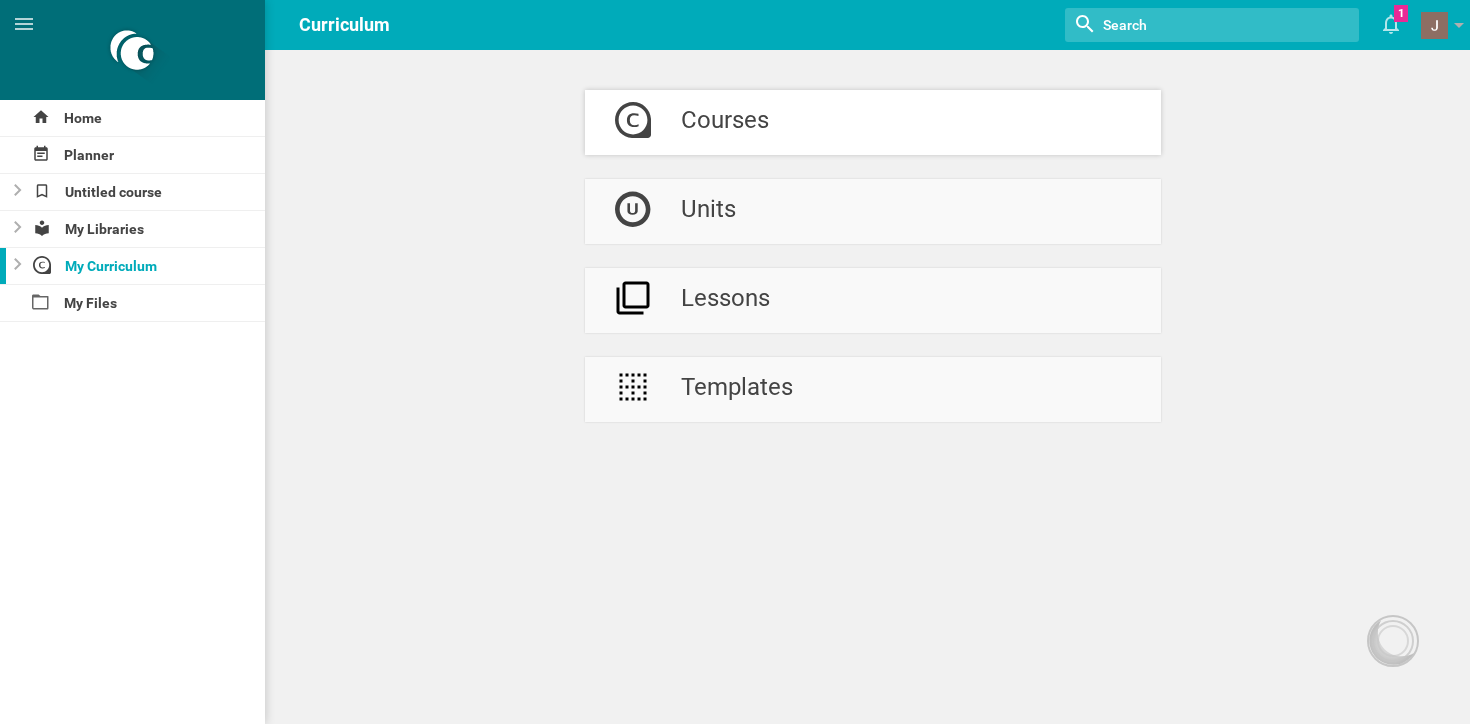 click on "Courses" at bounding box center (725, 122) 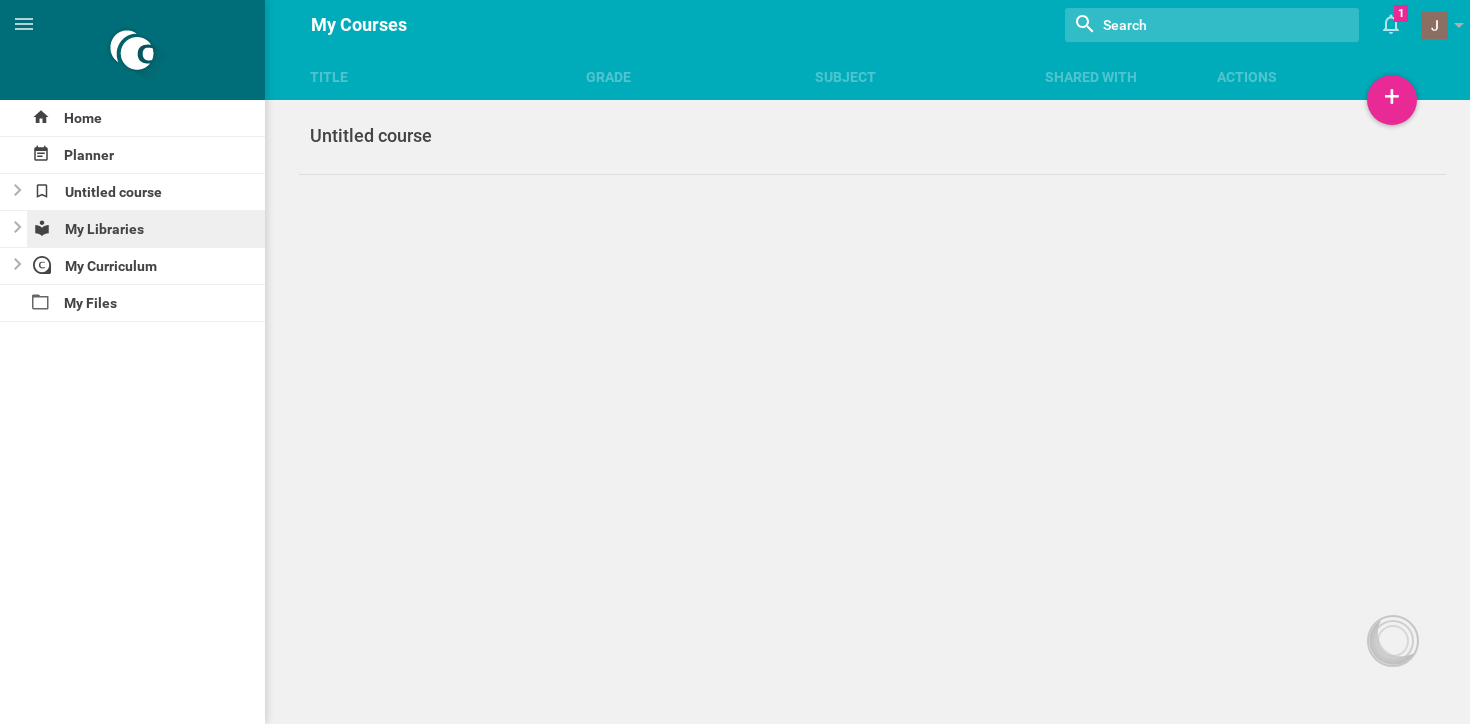 click on "My Libraries" at bounding box center (146, 229) 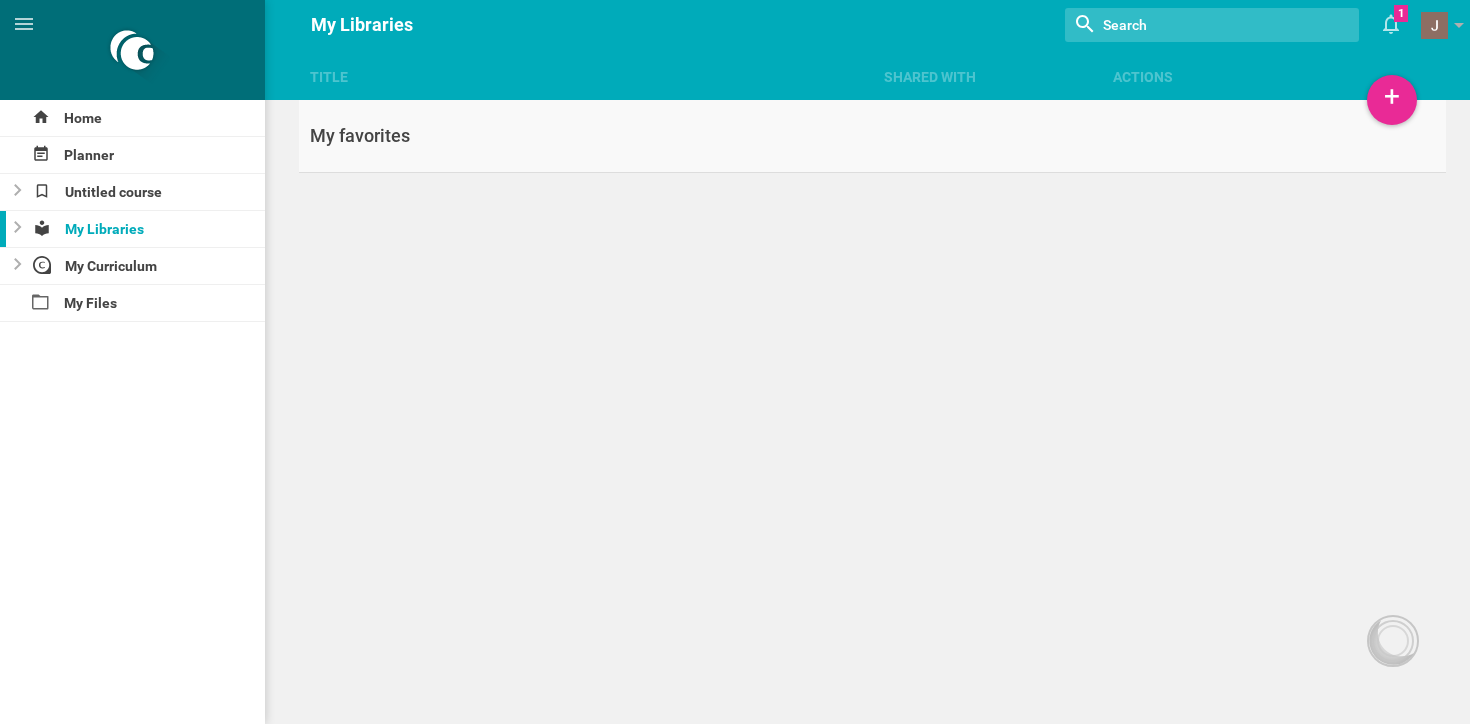 click on "My favorites" at bounding box center (872, 136) 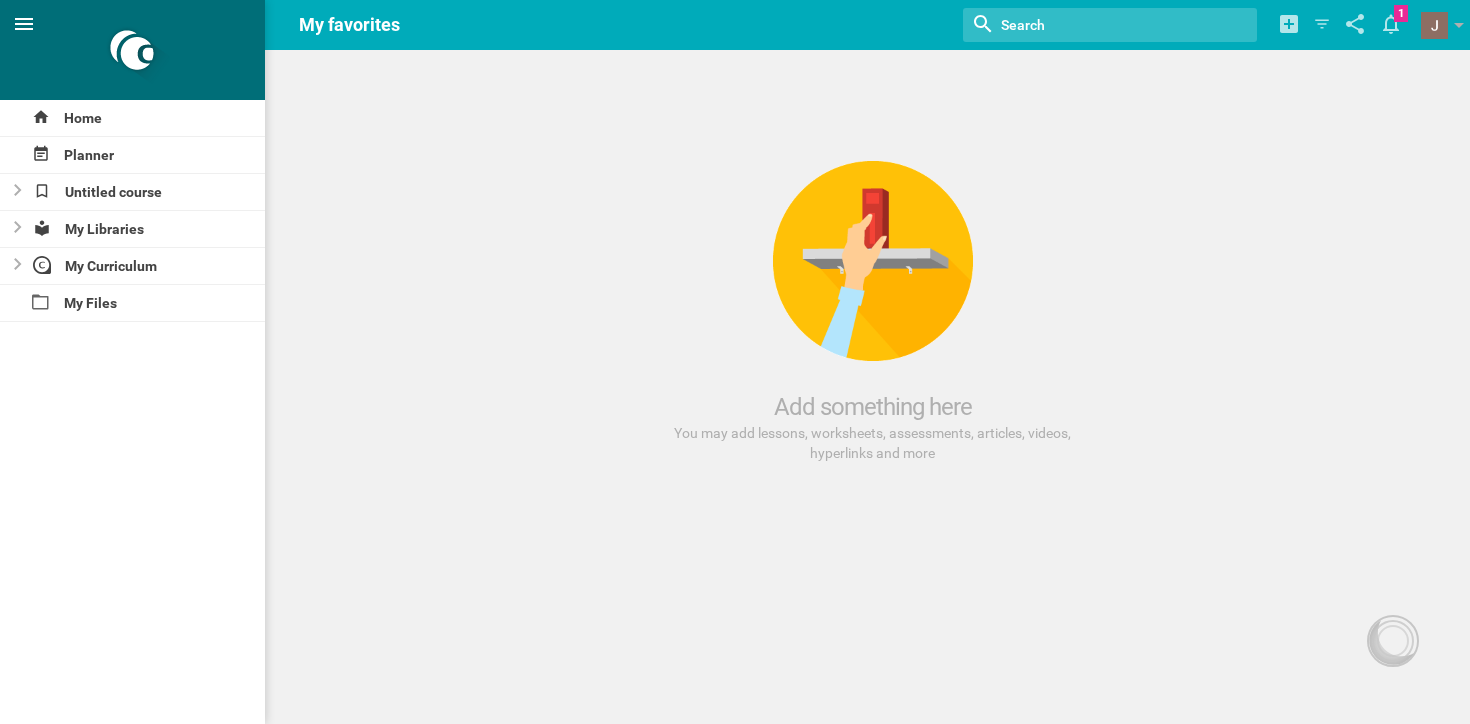 click 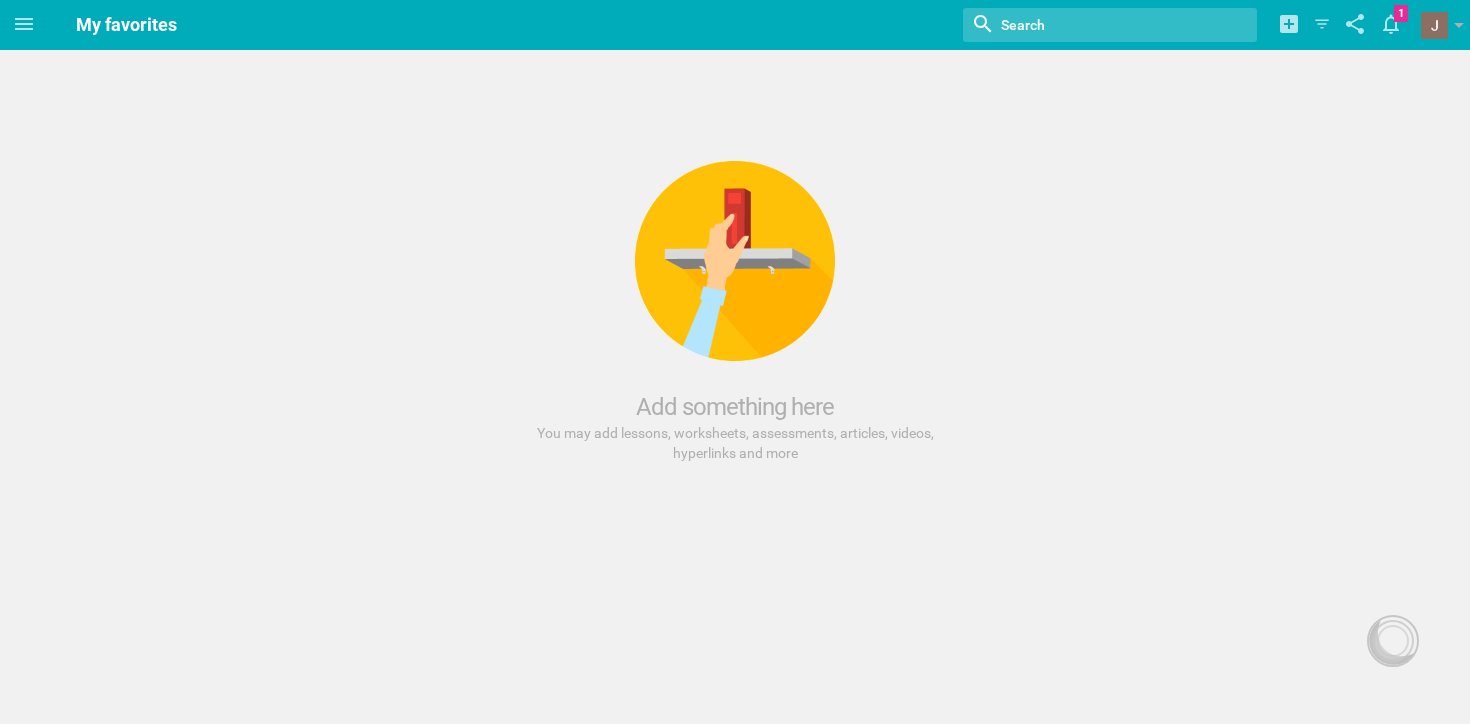click at bounding box center (1087, 25) 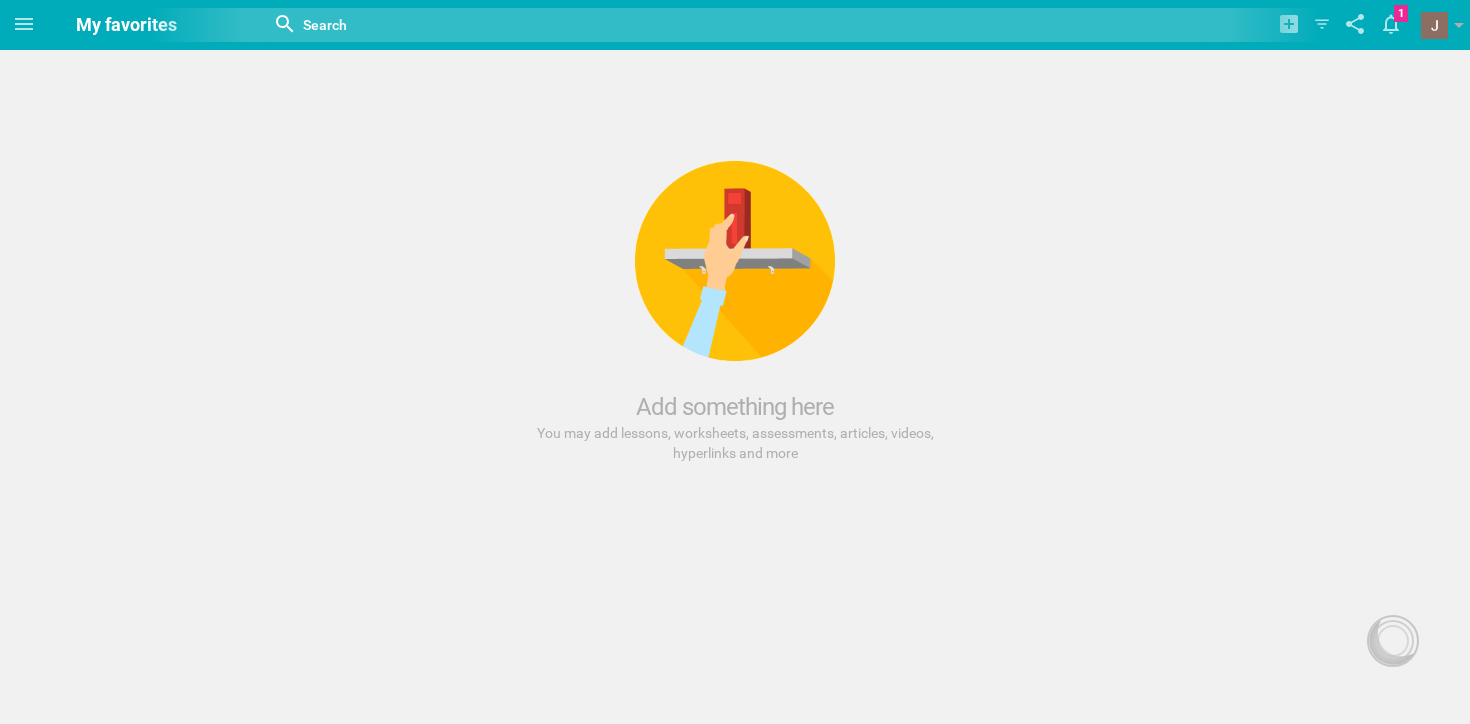 click at bounding box center (583, 25) 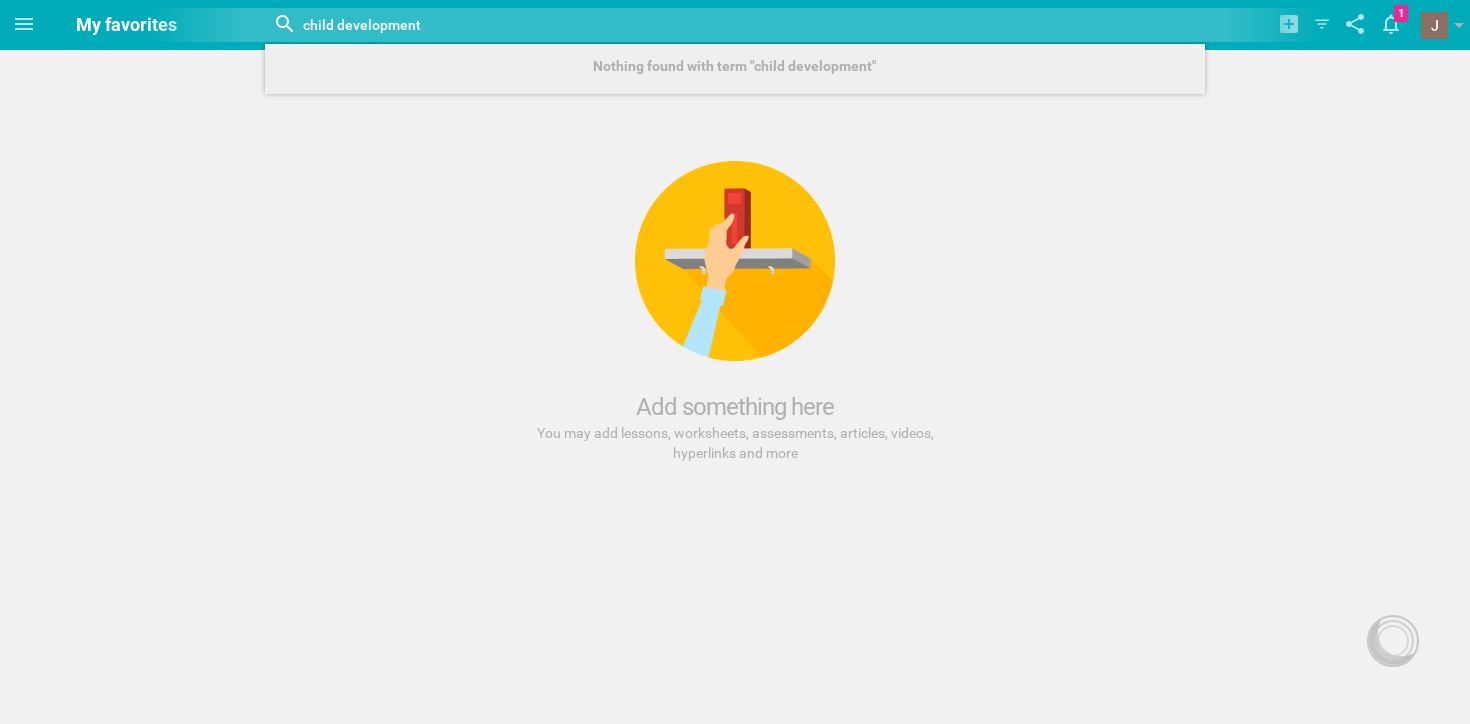 type on "child development" 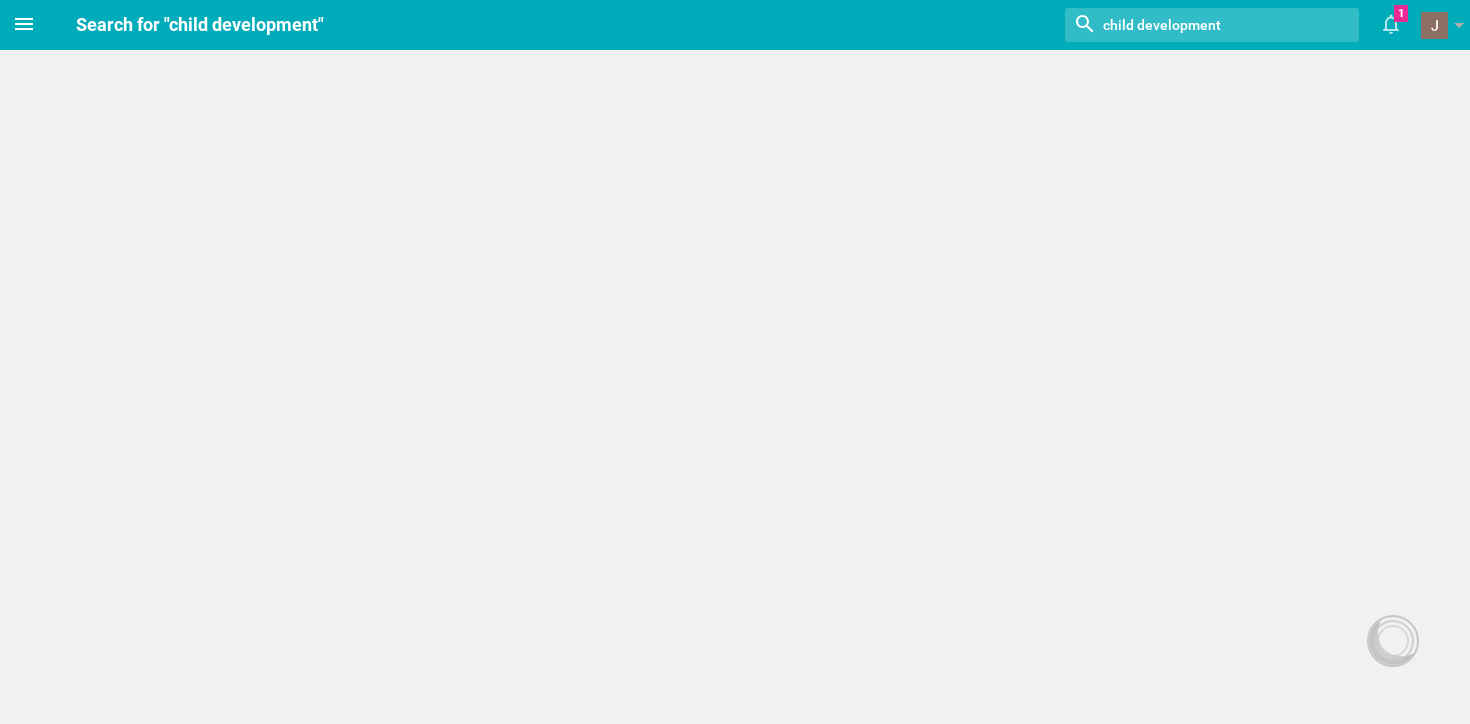 click 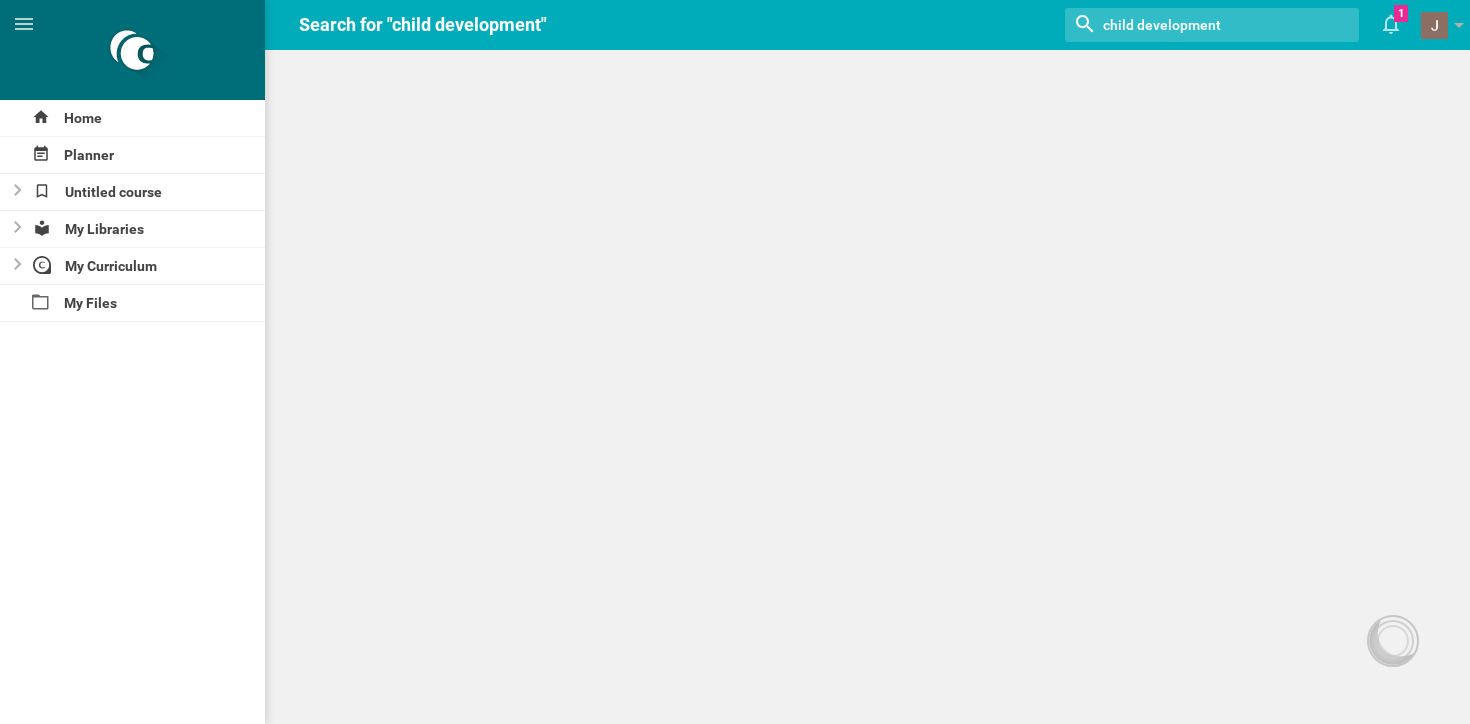 click on "Home Planner Untitled course My Libraries My Curriculum My Files Search for "child development" Nothing found with term "child development"   1 Moe is now following you View my profile Groups Create a school or team site My preferences Logout Add new to stack Upload from computer Cancel Done Add OpenCurriculum resource Drop a file here Cancel Done Insert competencies from... Pick one... From your  network Competencies added Cancel Done Maya Chat Activities and strategies How to... undefined Adding standards  will be explained soon Cancel Done Share course with others... Can edit Message Who has access: Only me and collaborators Jacob Lacey Is owner Link Only people with permission will be able to access this  course  using the link. Cancel Done Cancel OK Add a link within your Google Drive? Do you want us to add a link to this plan in your Google Drive? The tool won't be able to see or interfere with anything else in your Drive. That said, if you don't want this feature, you may deny the permission. Cancel" at bounding box center [735, 362] 